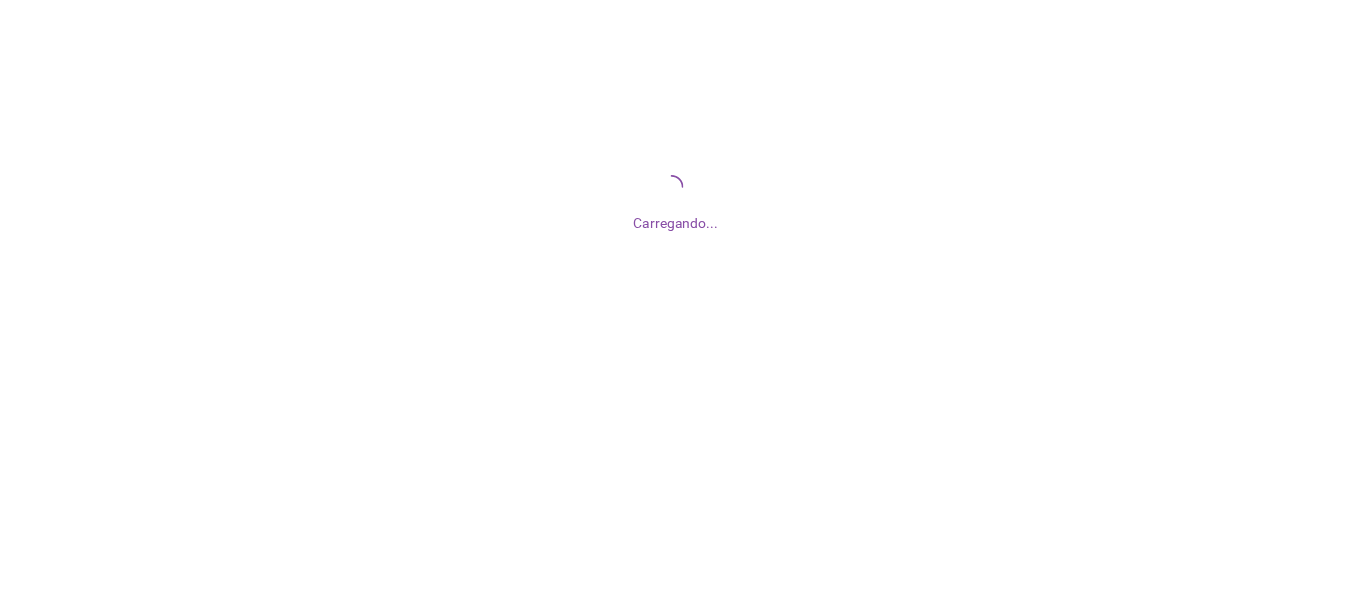 scroll, scrollTop: 0, scrollLeft: 0, axis: both 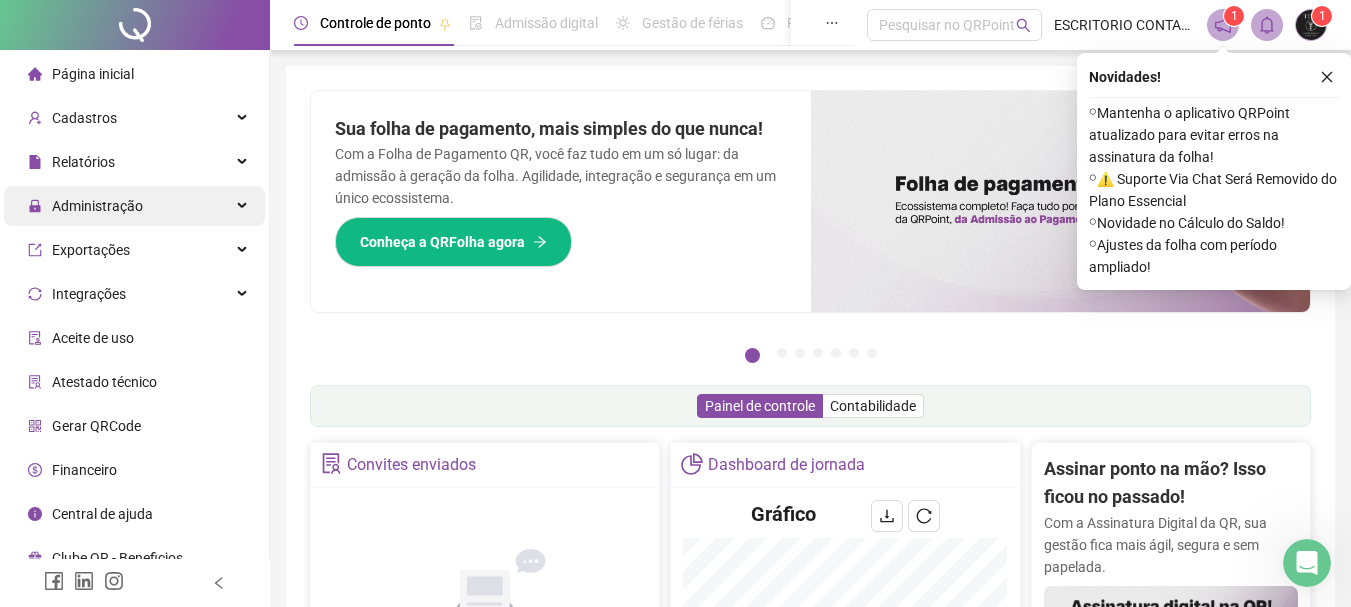 click on "Administração" at bounding box center [134, 206] 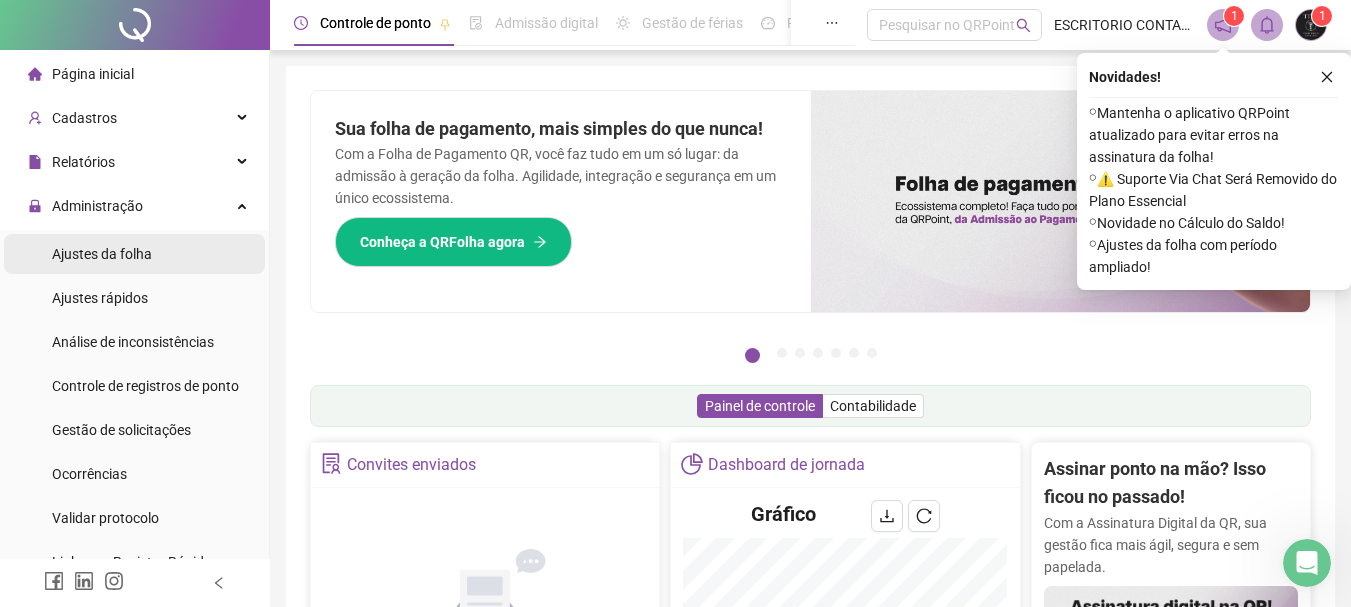 click on "Ajustes da folha" at bounding box center [102, 254] 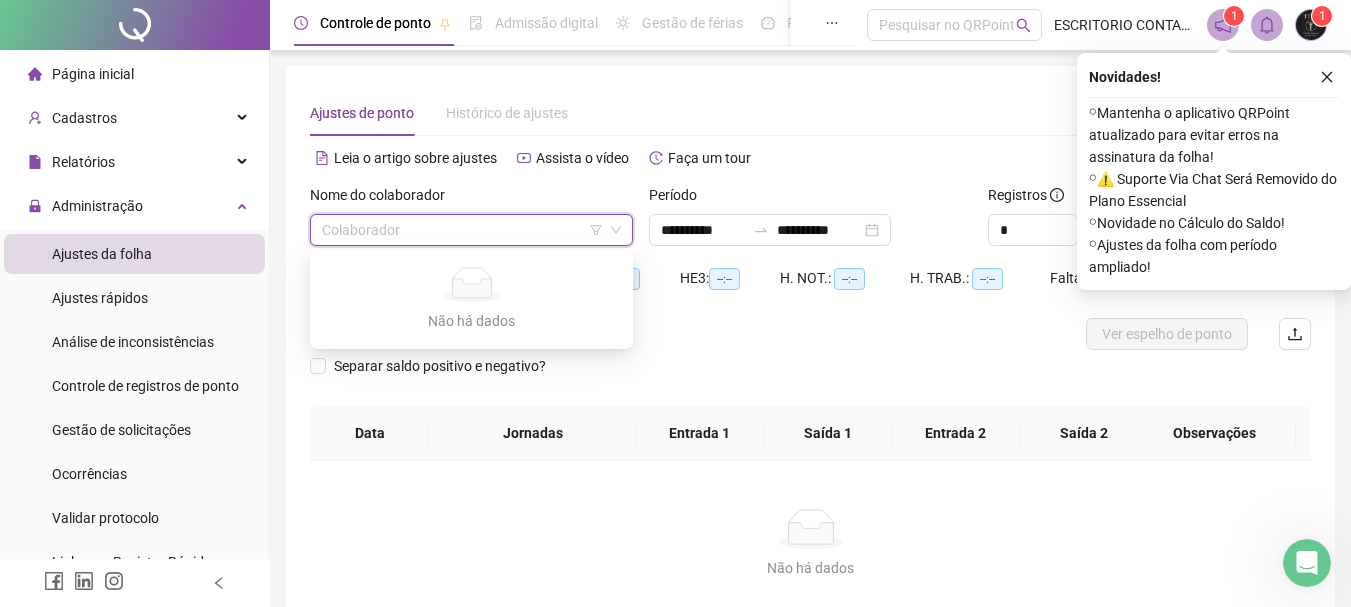 click at bounding box center (462, 230) 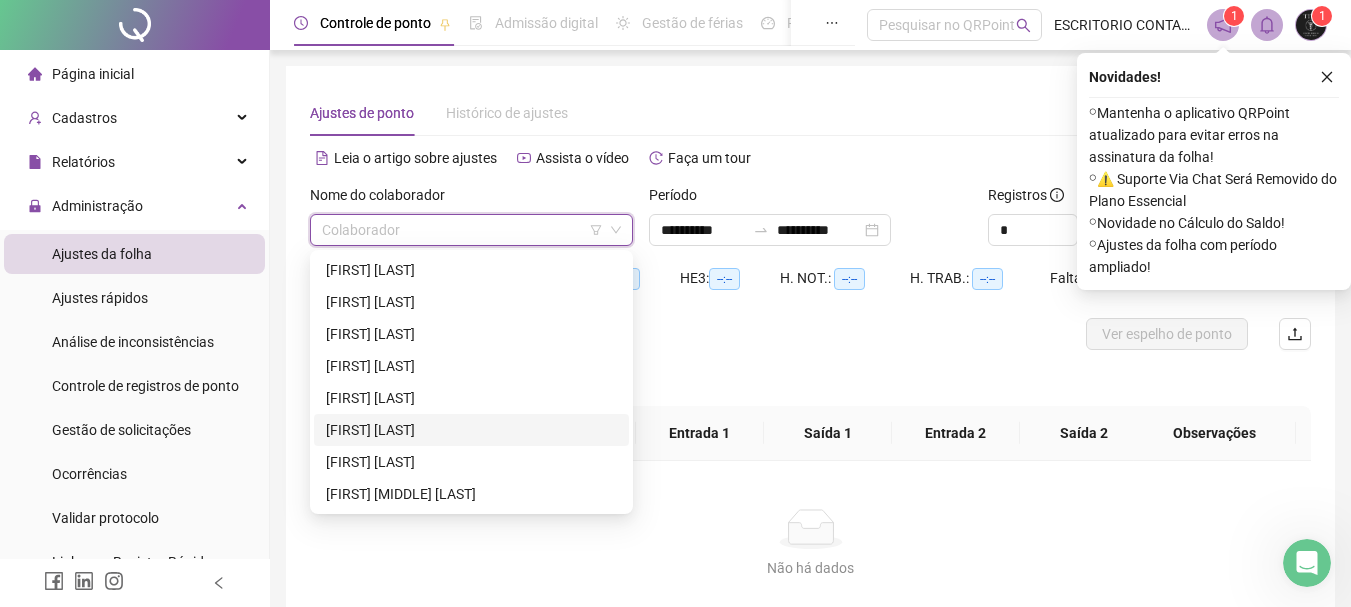 click on "[FIRST] [LAST]" at bounding box center [471, 430] 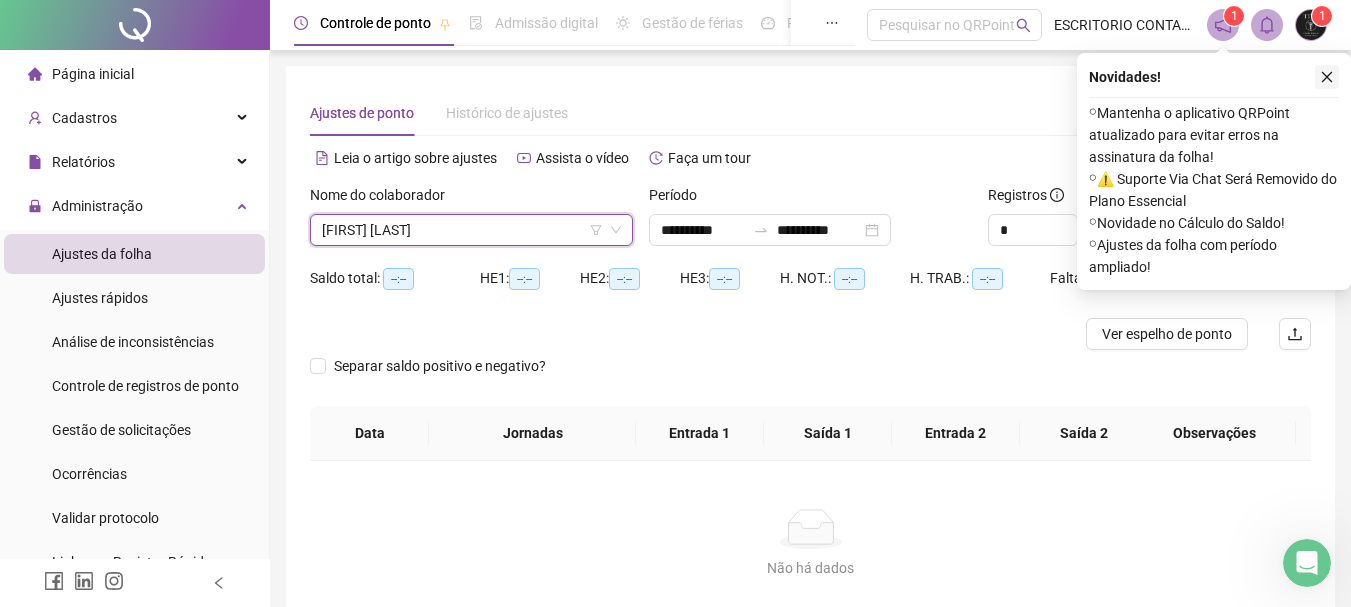 click 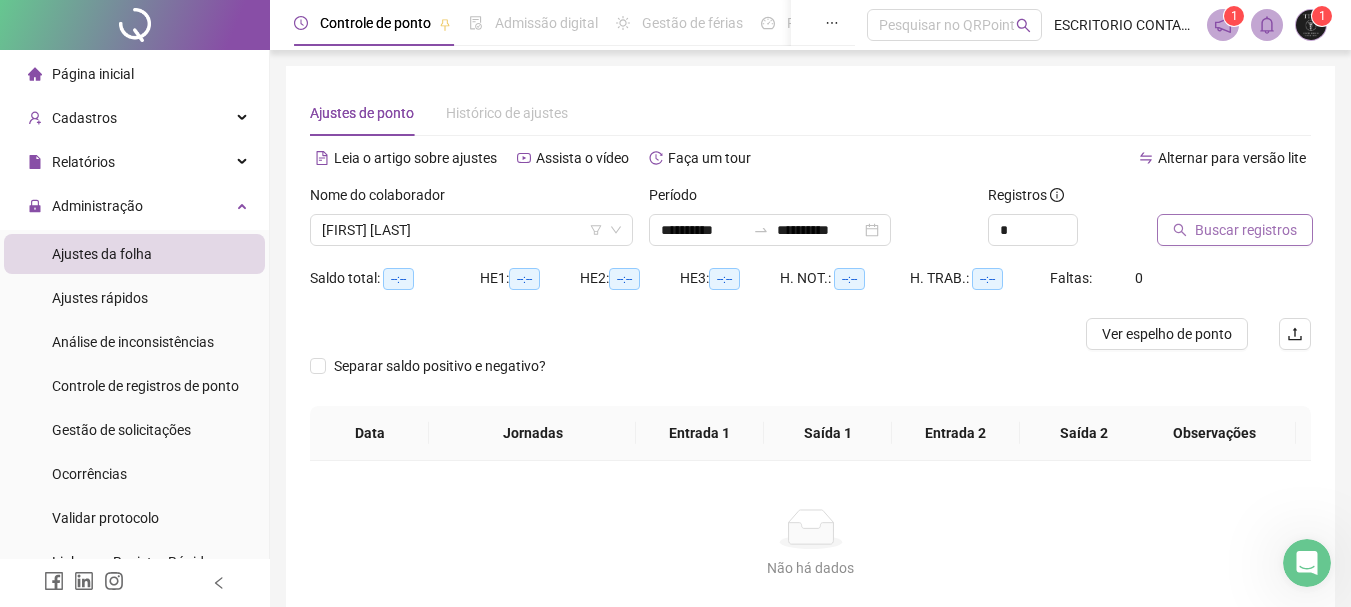 click on "Buscar registros" at bounding box center [1246, 230] 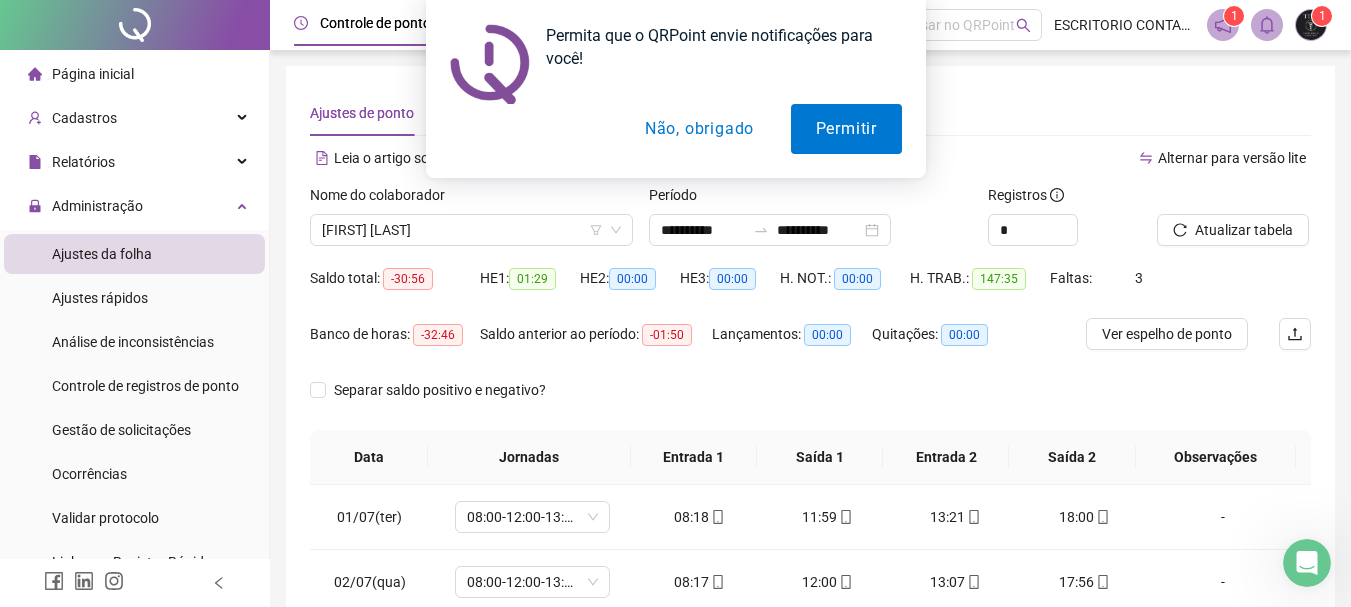 click on "Não, obrigado" at bounding box center (698, 129) 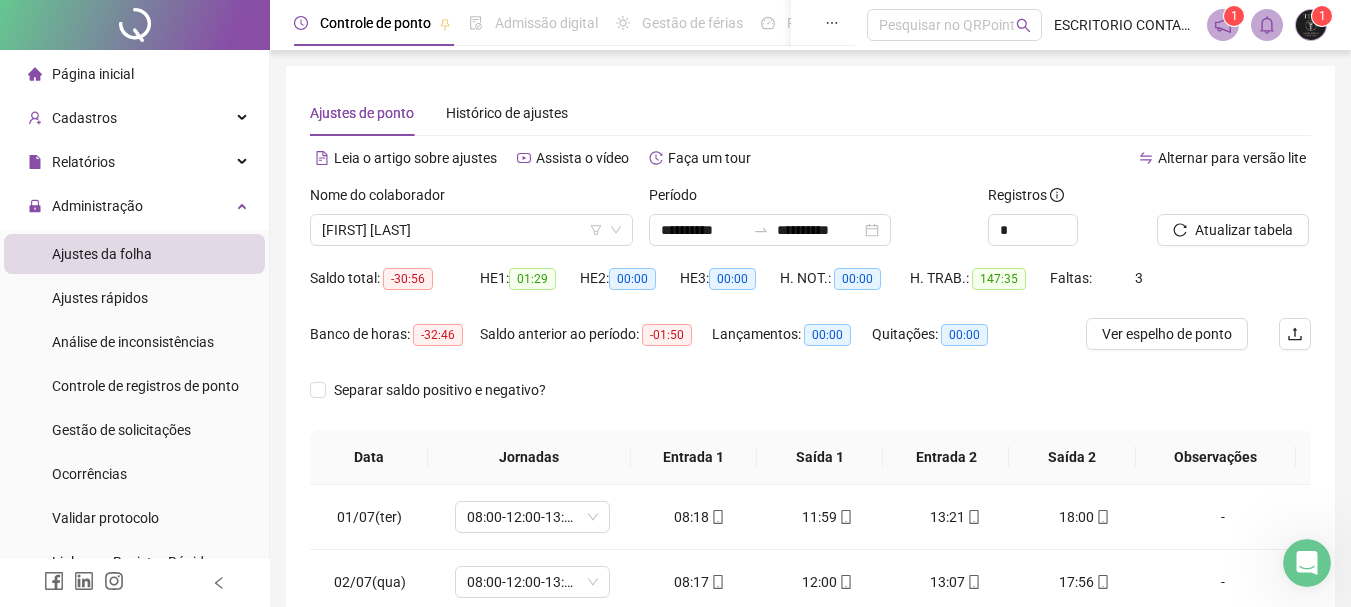 scroll, scrollTop: 415, scrollLeft: 0, axis: vertical 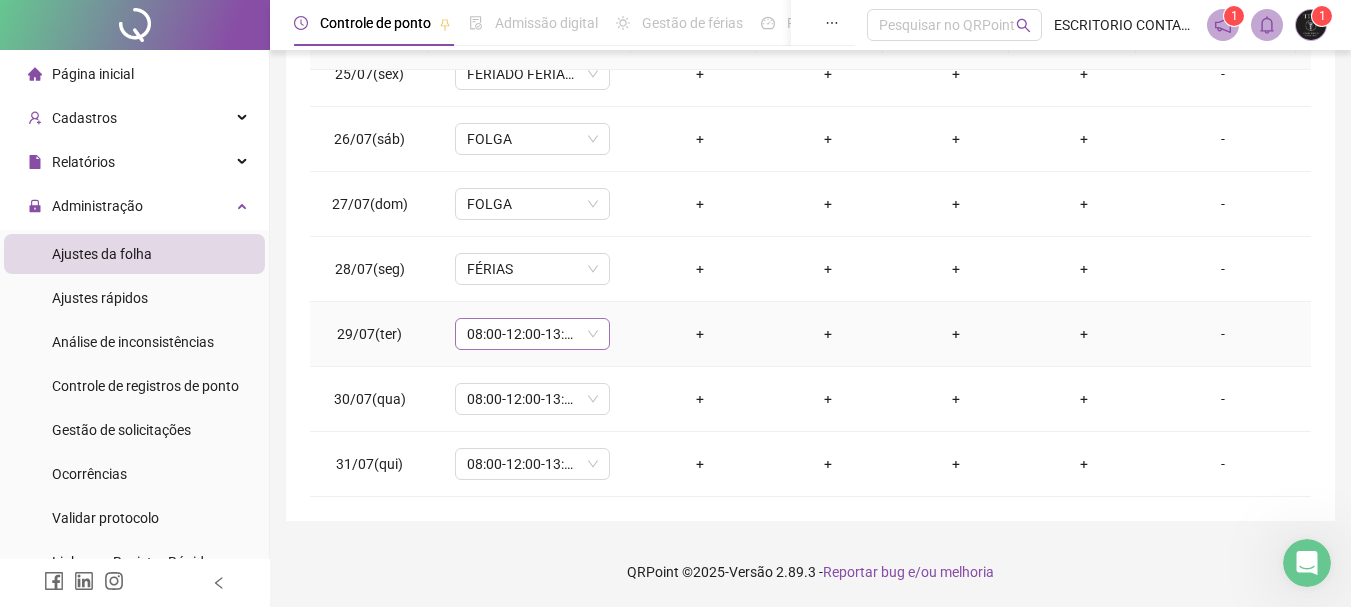click on "08:00-12:00-13:00-18:00" at bounding box center (532, 334) 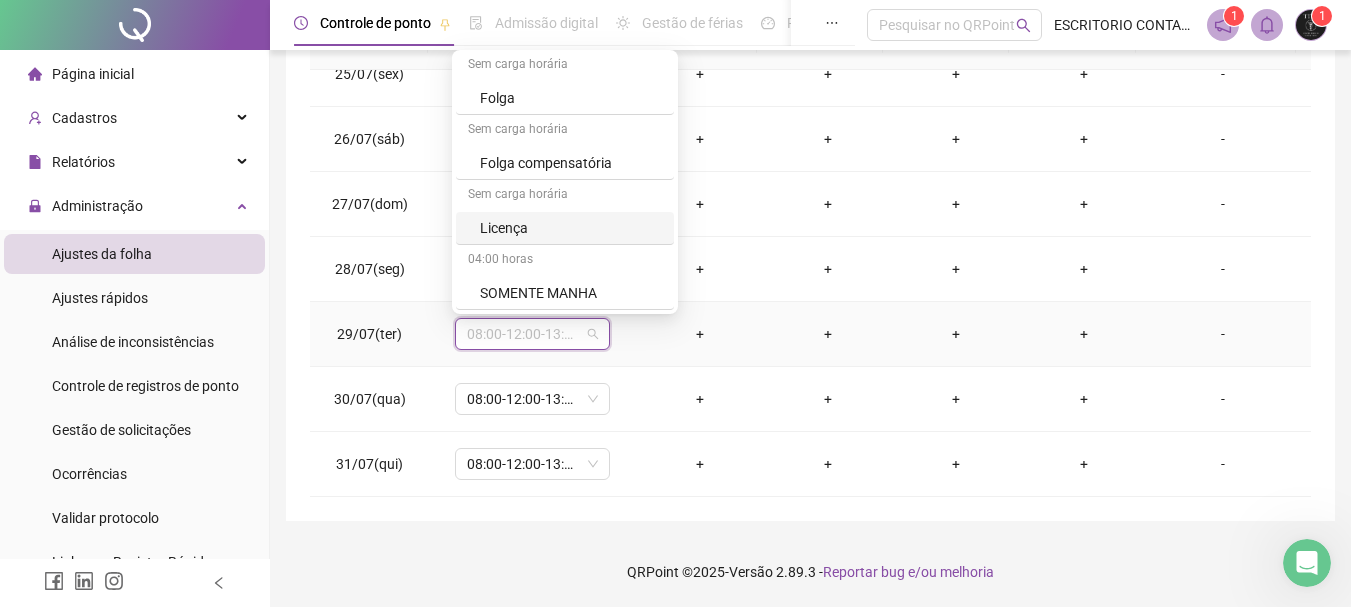 scroll, scrollTop: 259, scrollLeft: 0, axis: vertical 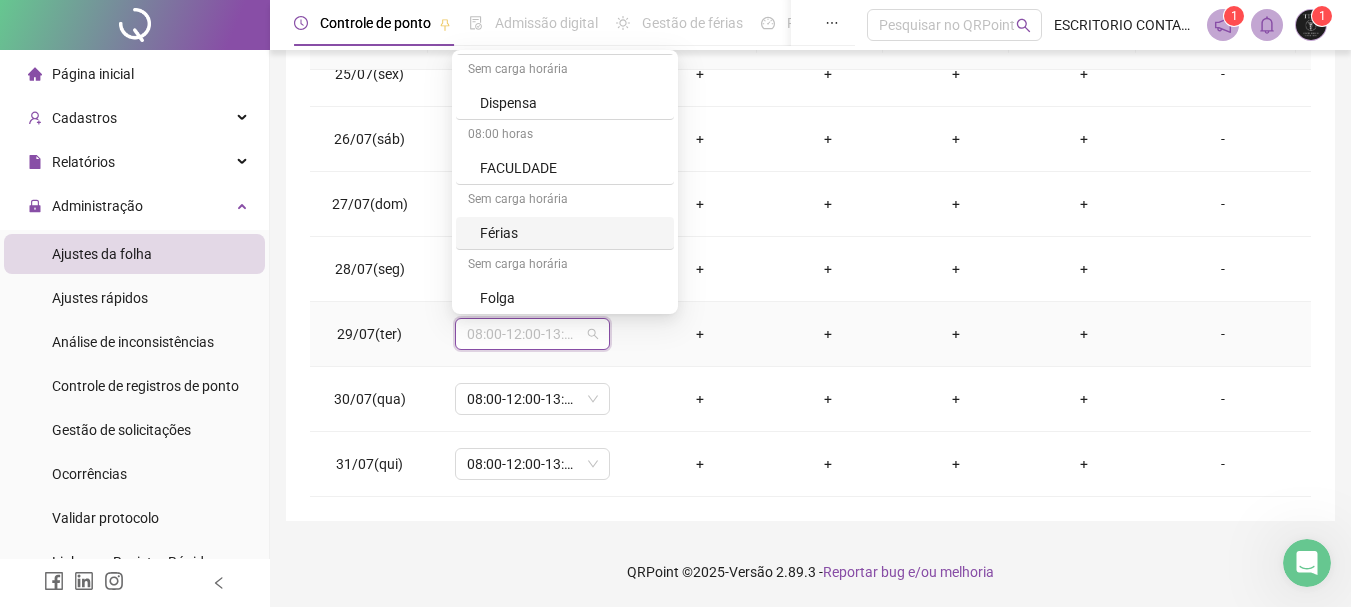 click on "Férias" at bounding box center (571, 233) 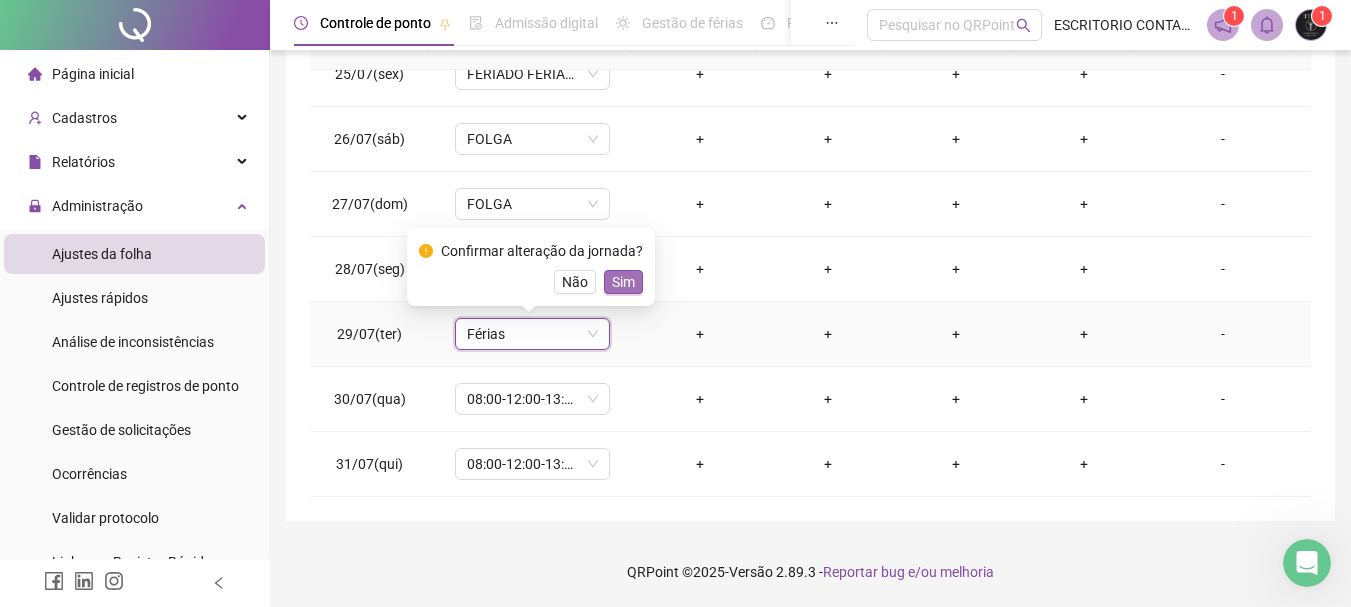 click on "Sim" at bounding box center (623, 282) 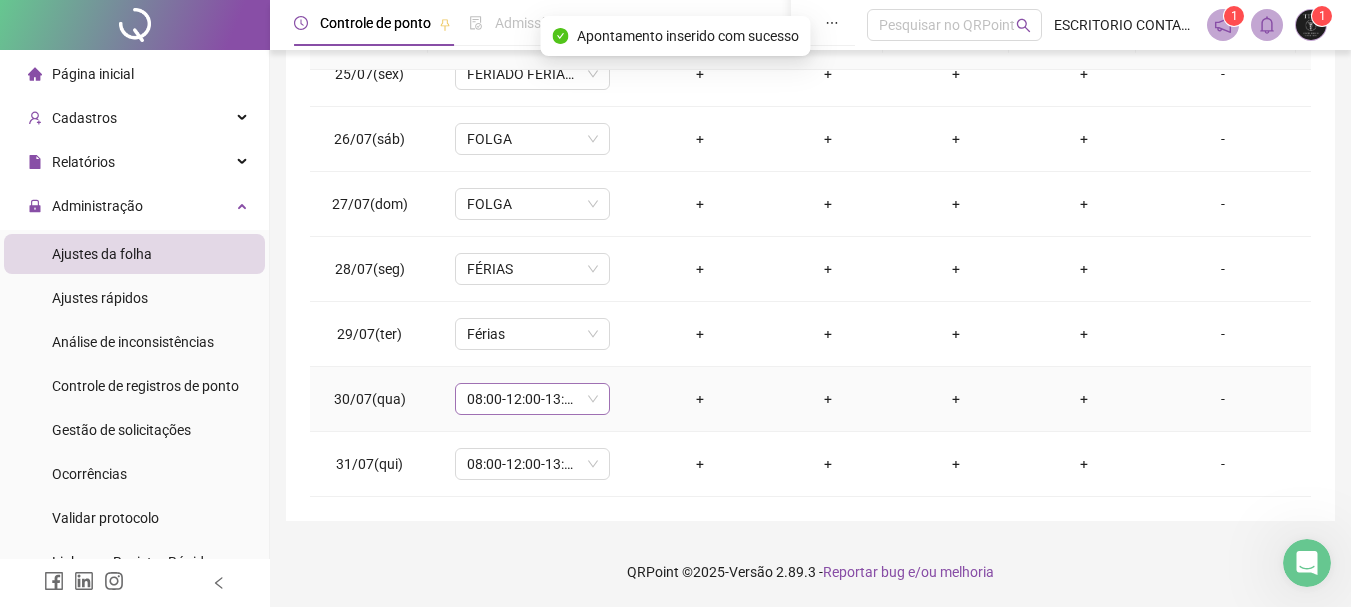 click on "08:00-12:00-13:00-18:00" at bounding box center (532, 399) 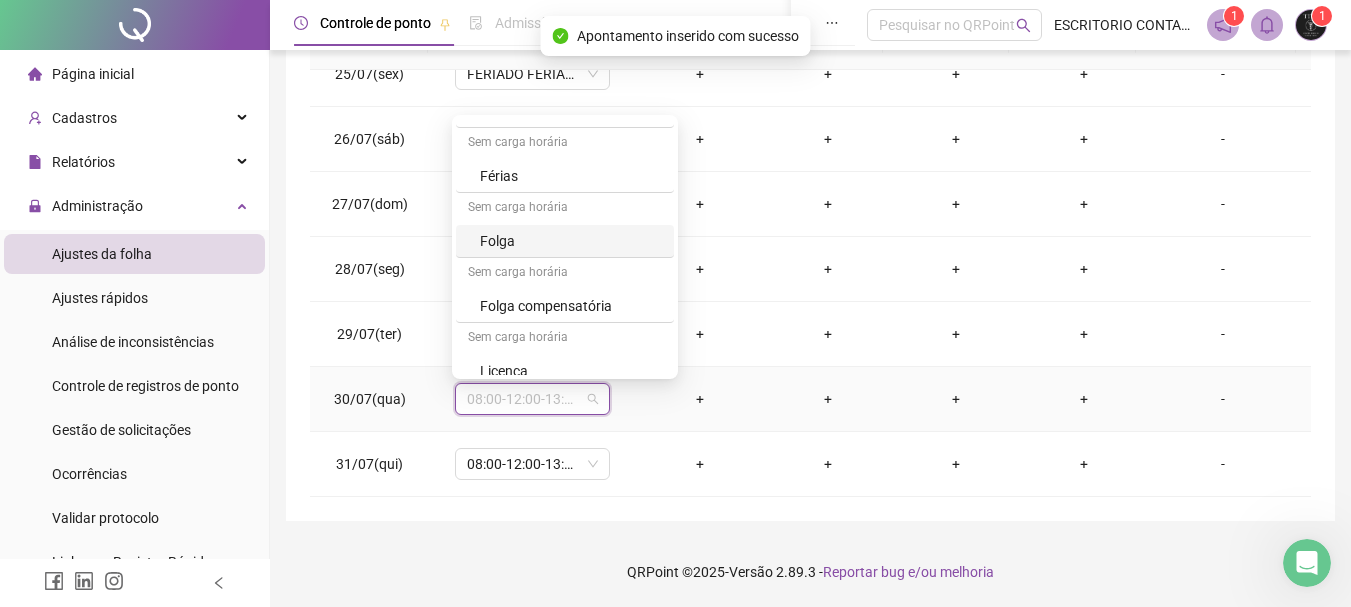 scroll, scrollTop: 259, scrollLeft: 0, axis: vertical 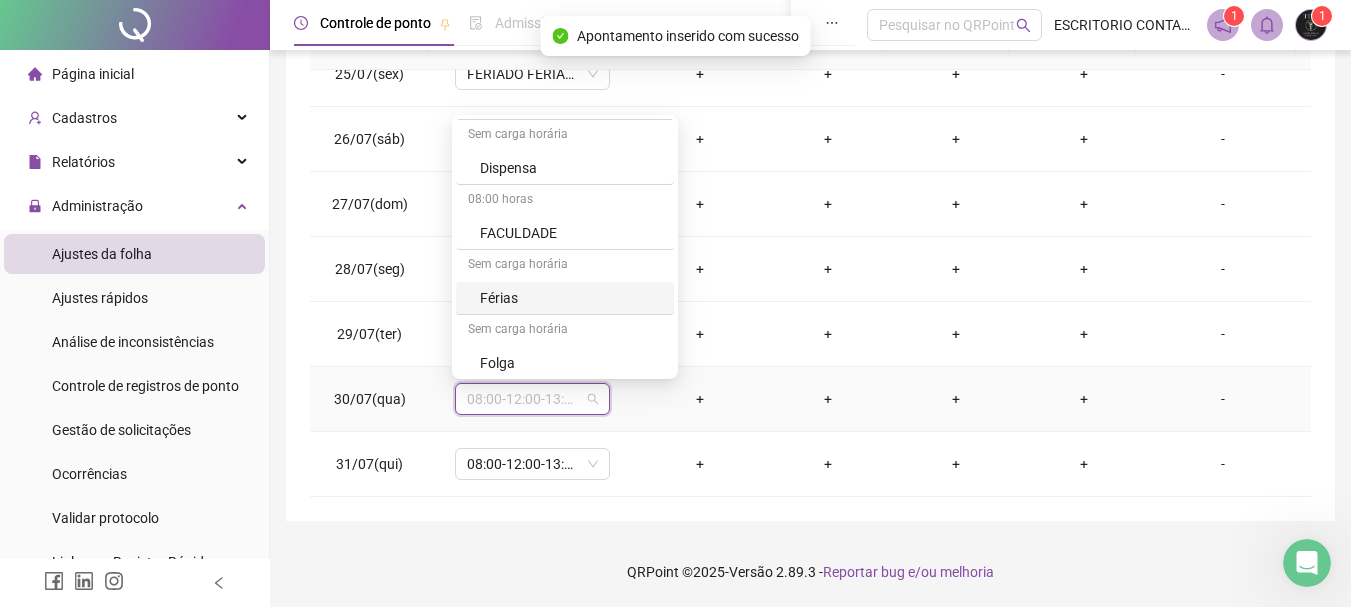 click on "Férias" at bounding box center (571, 298) 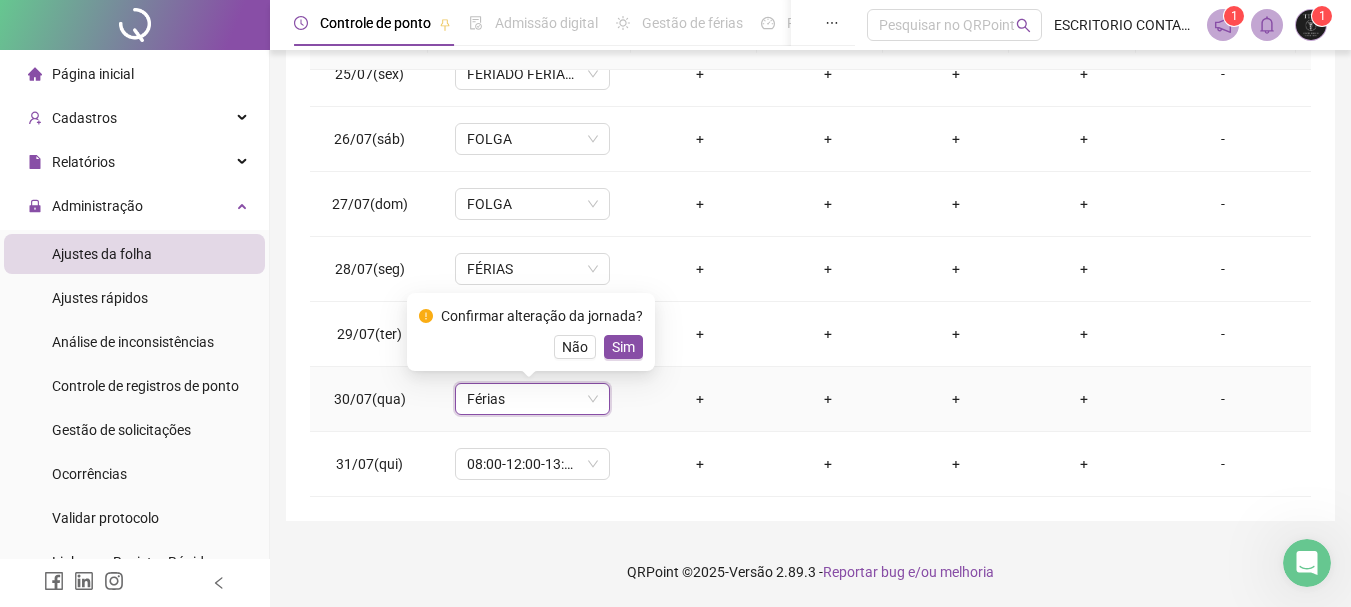 click on "Sim" at bounding box center (623, 347) 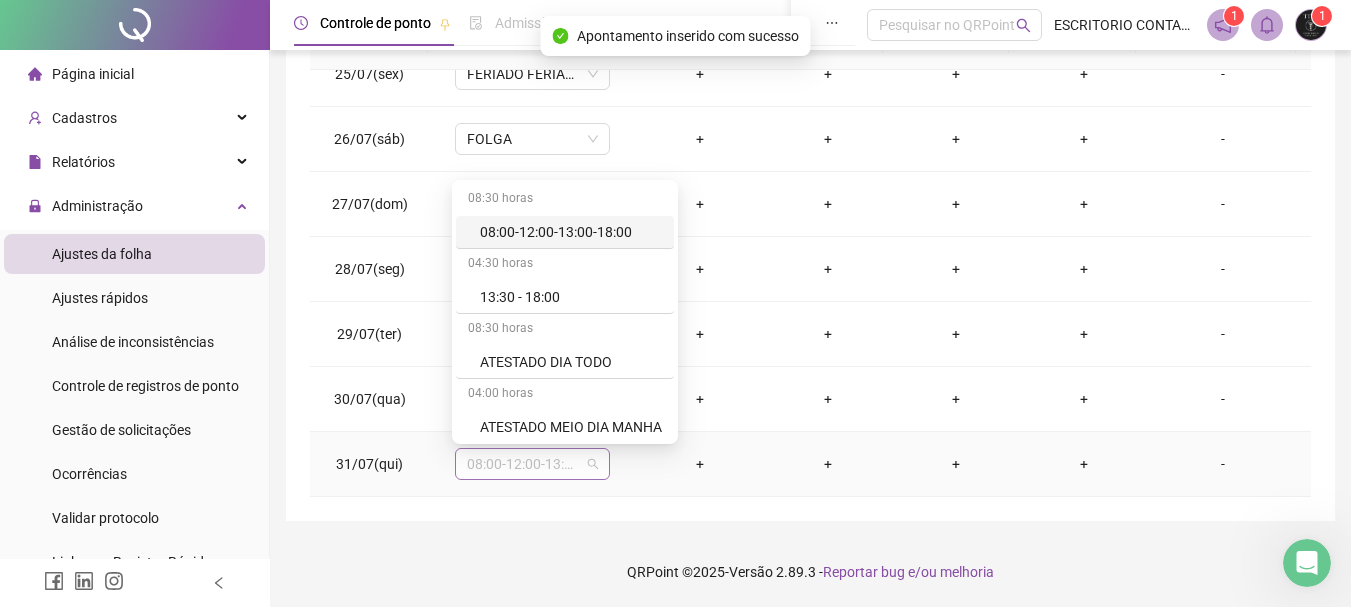 click on "08:00-12:00-13:00-18:00" at bounding box center [532, 464] 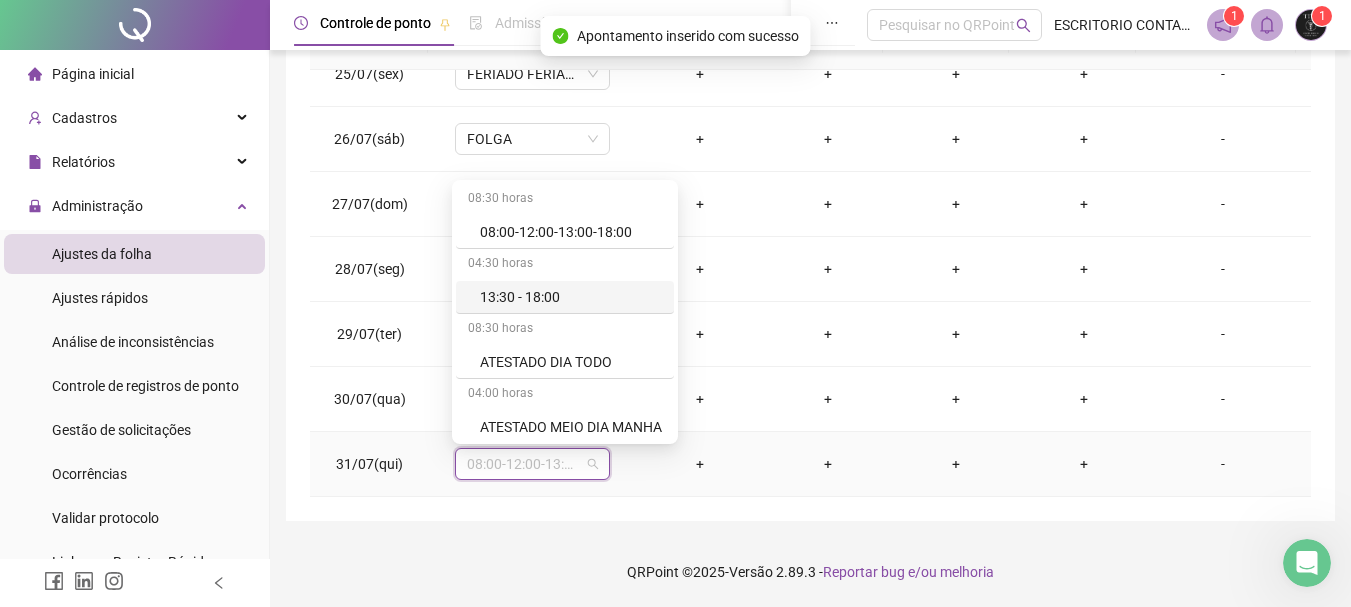 scroll, scrollTop: 300, scrollLeft: 0, axis: vertical 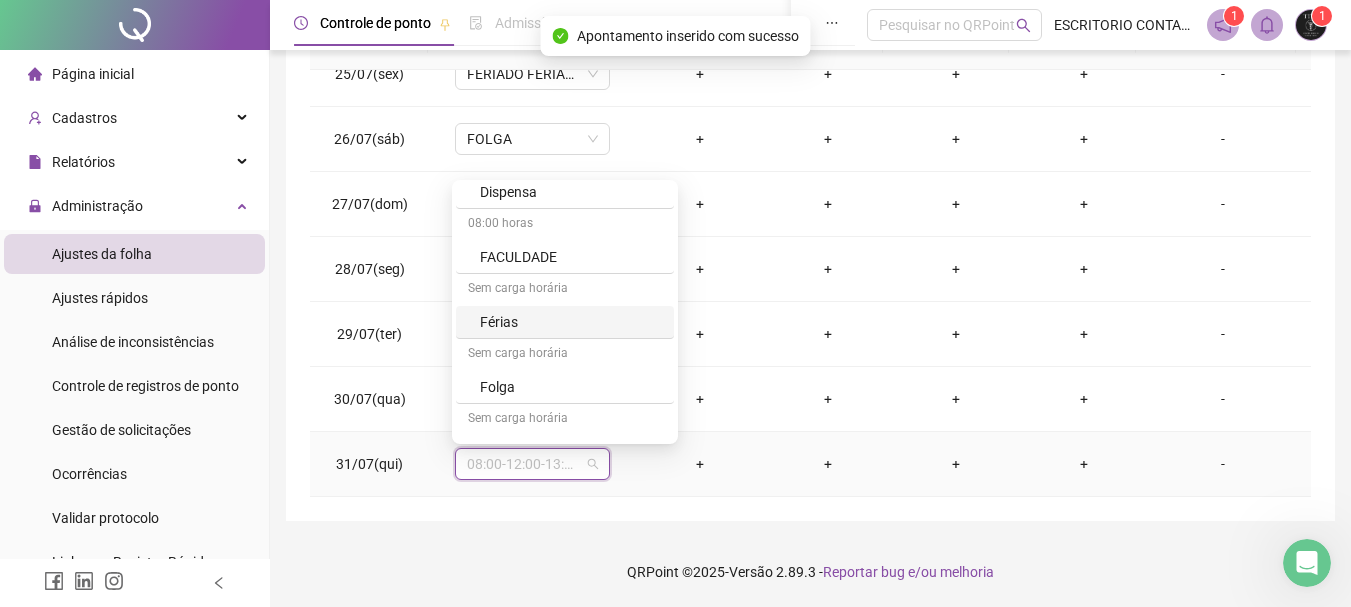 click on "Férias" at bounding box center (571, 322) 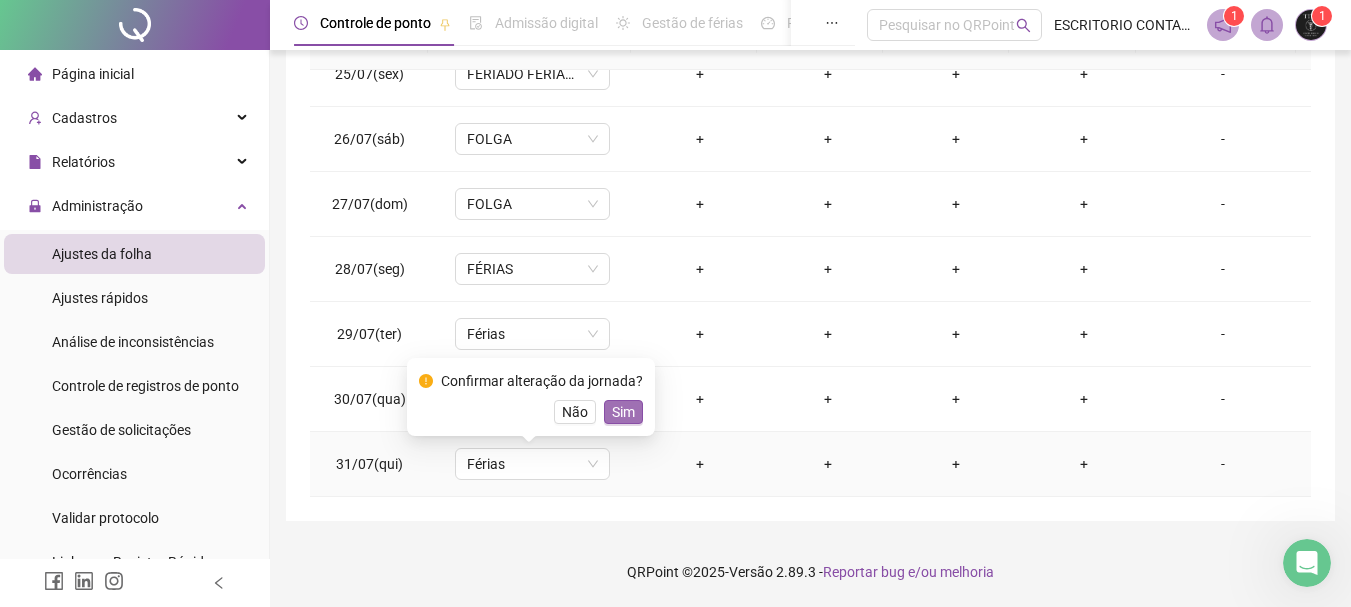 click on "Sim" at bounding box center (623, 412) 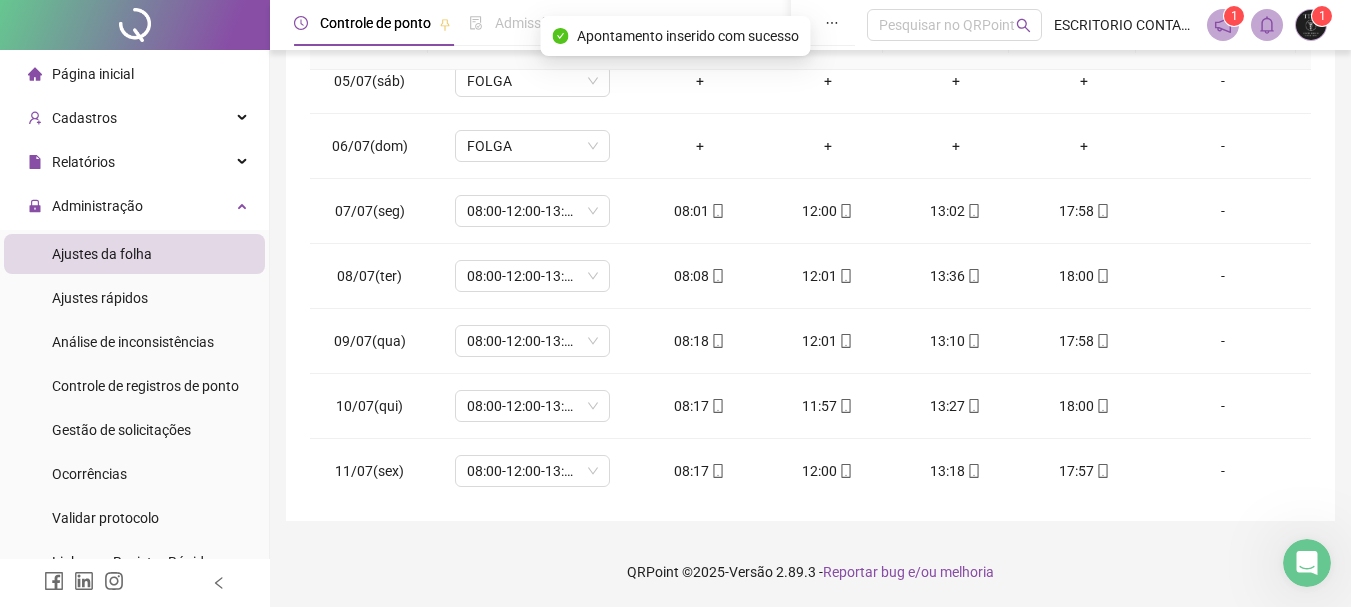 scroll, scrollTop: 0, scrollLeft: 0, axis: both 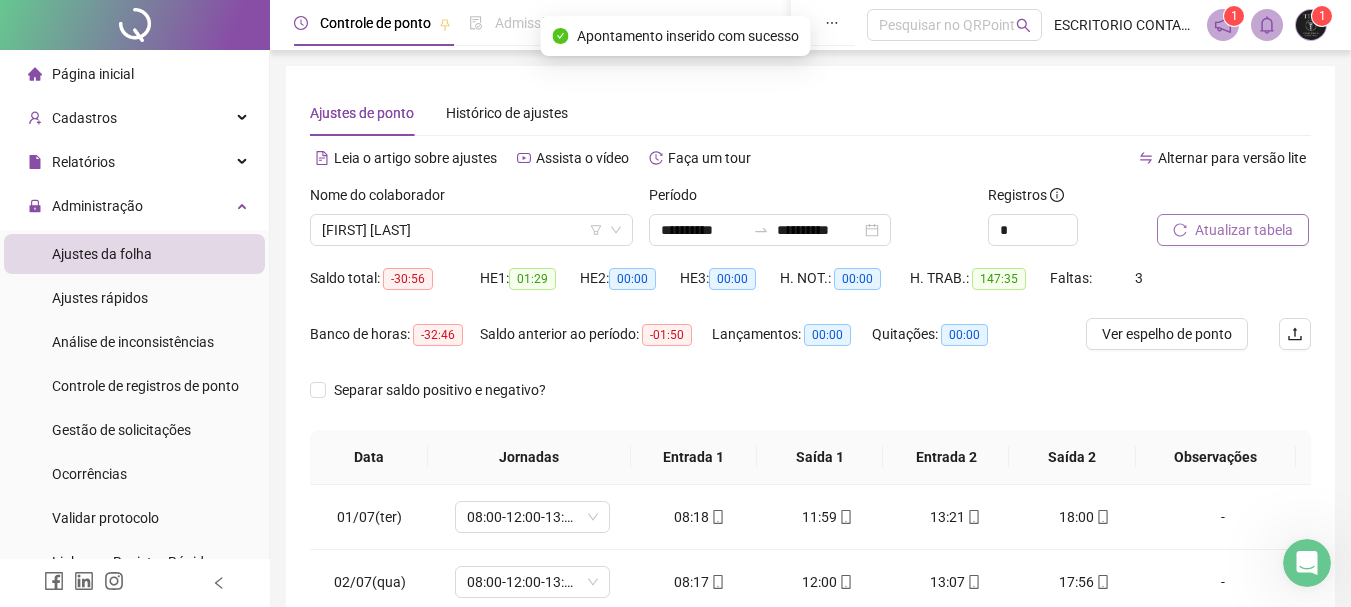 click on "Atualizar tabela" at bounding box center [1244, 230] 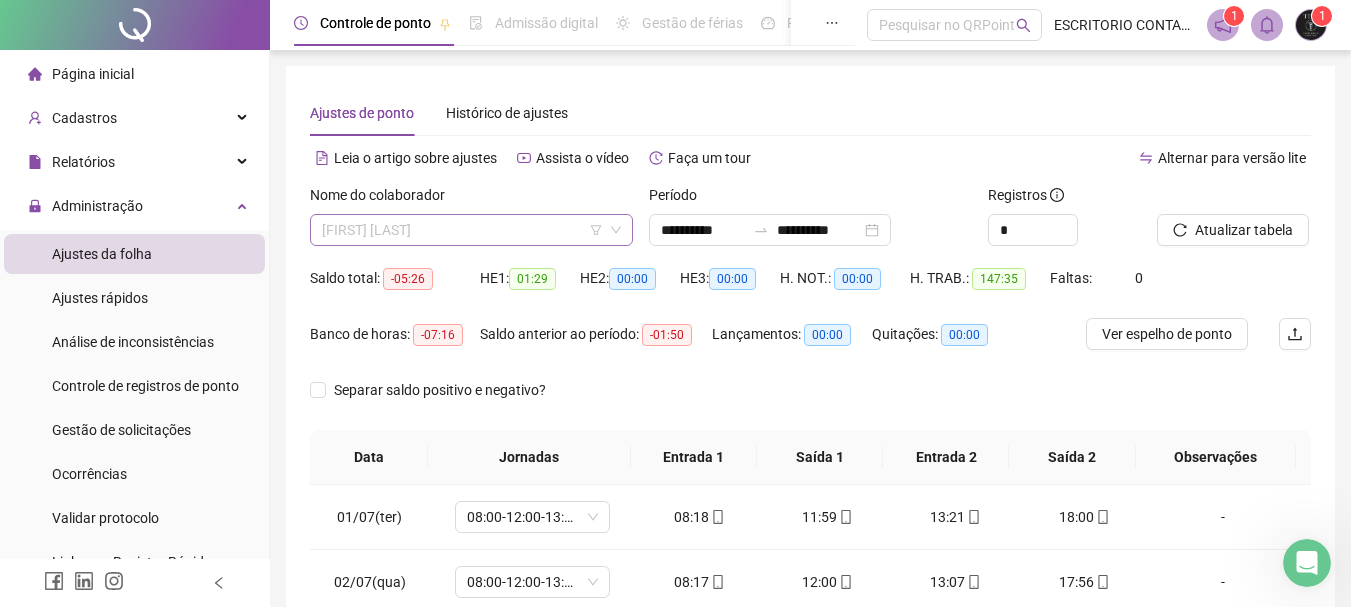 click on "[FIRST] [LAST]" at bounding box center (471, 230) 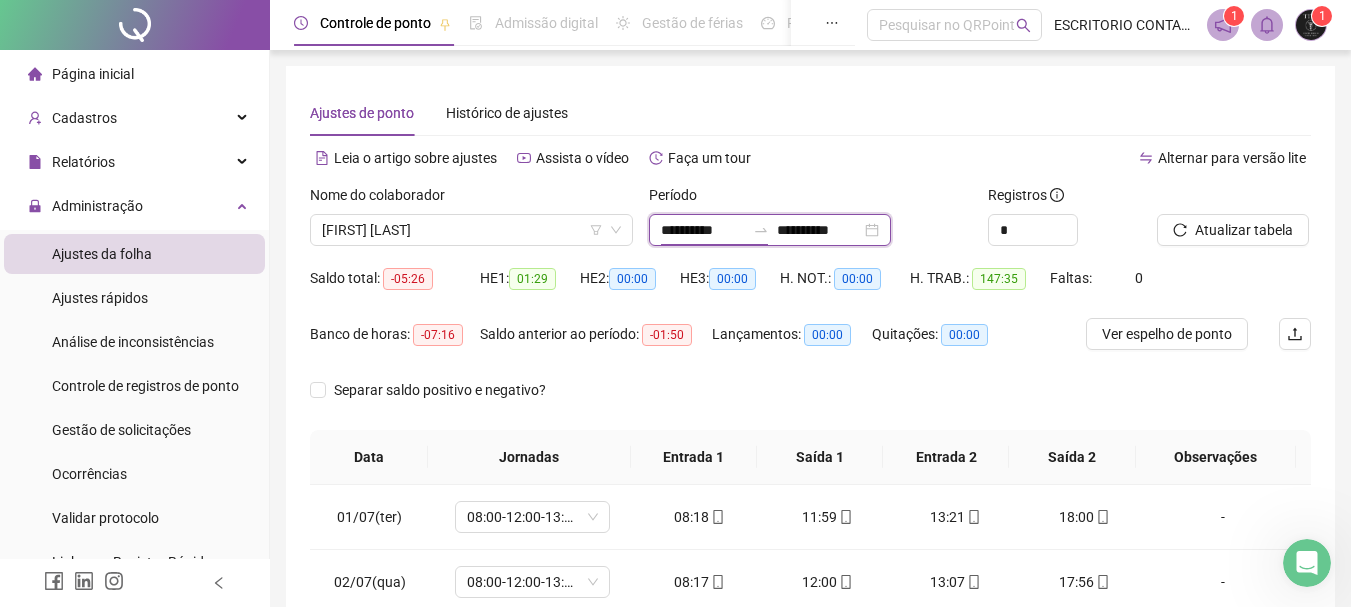 click on "**********" at bounding box center (703, 230) 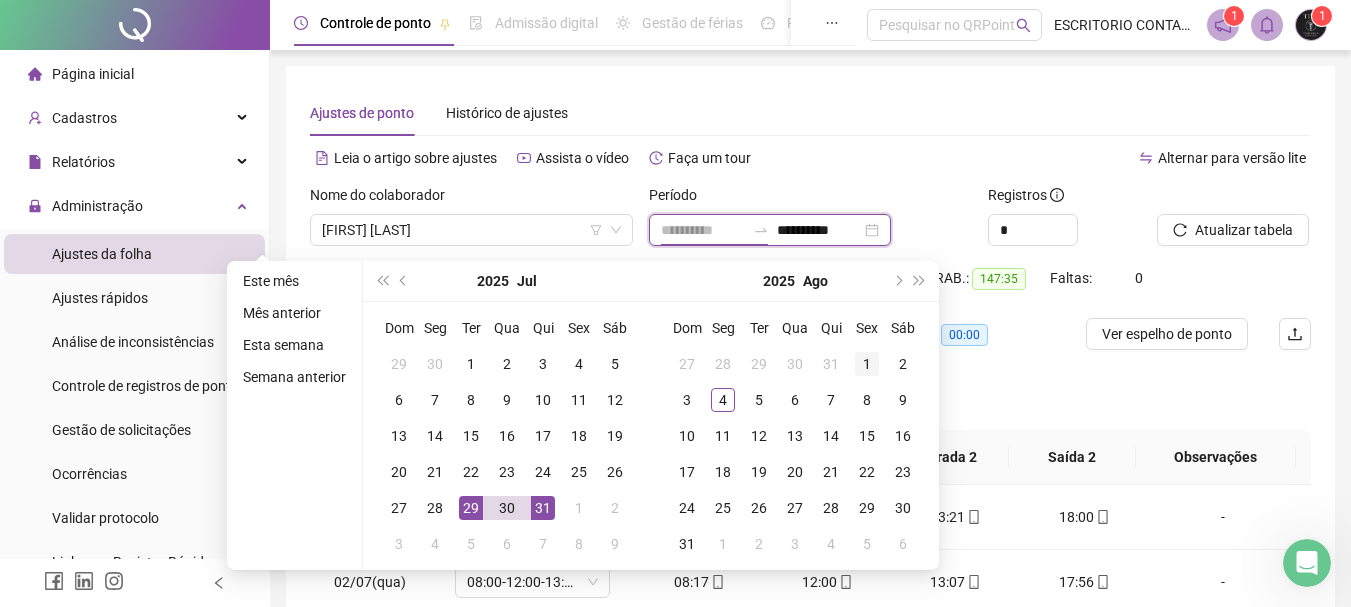 type on "**********" 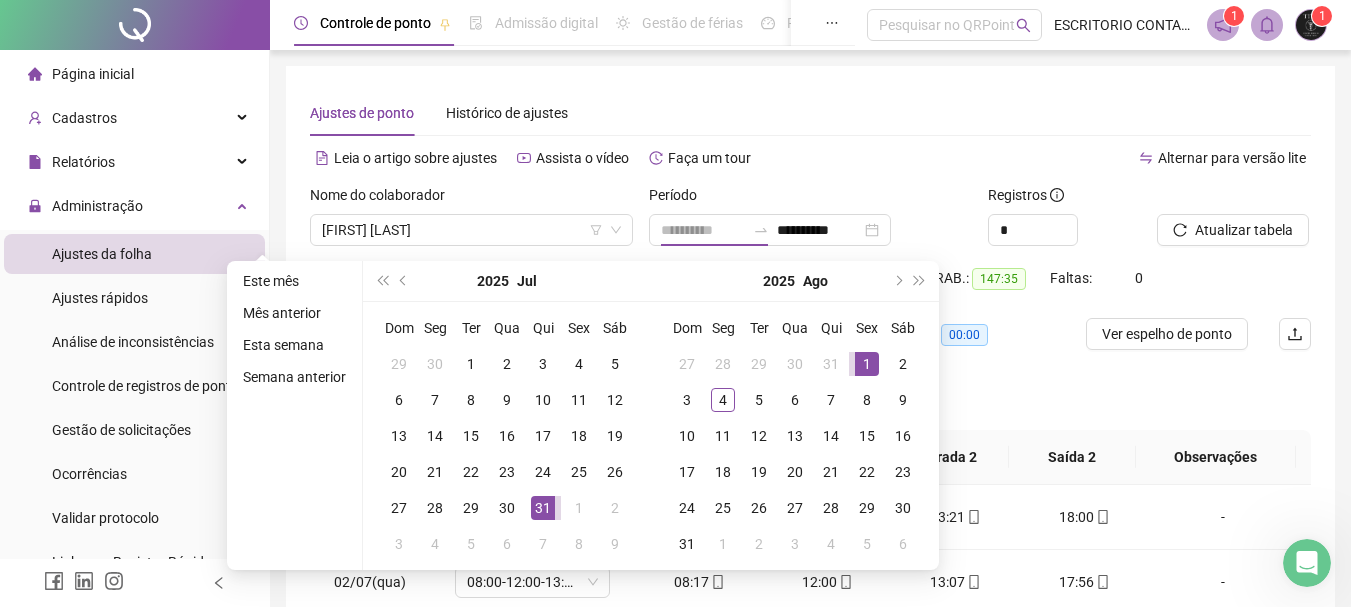 click on "1" at bounding box center (867, 364) 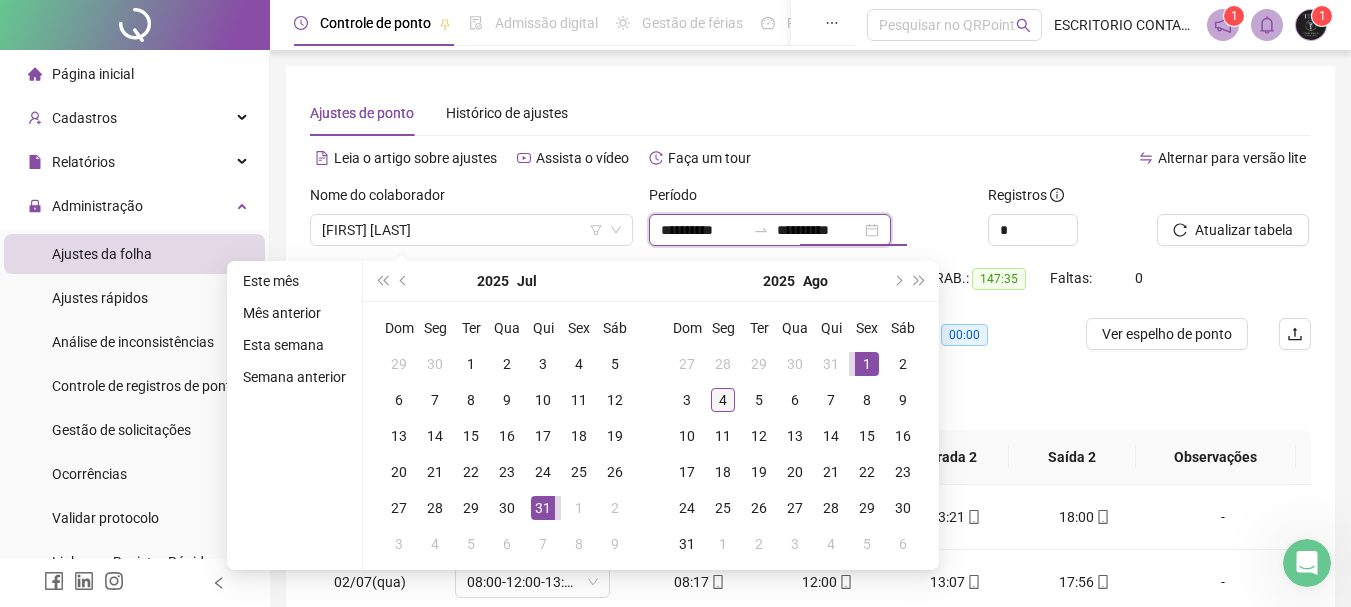 type on "**********" 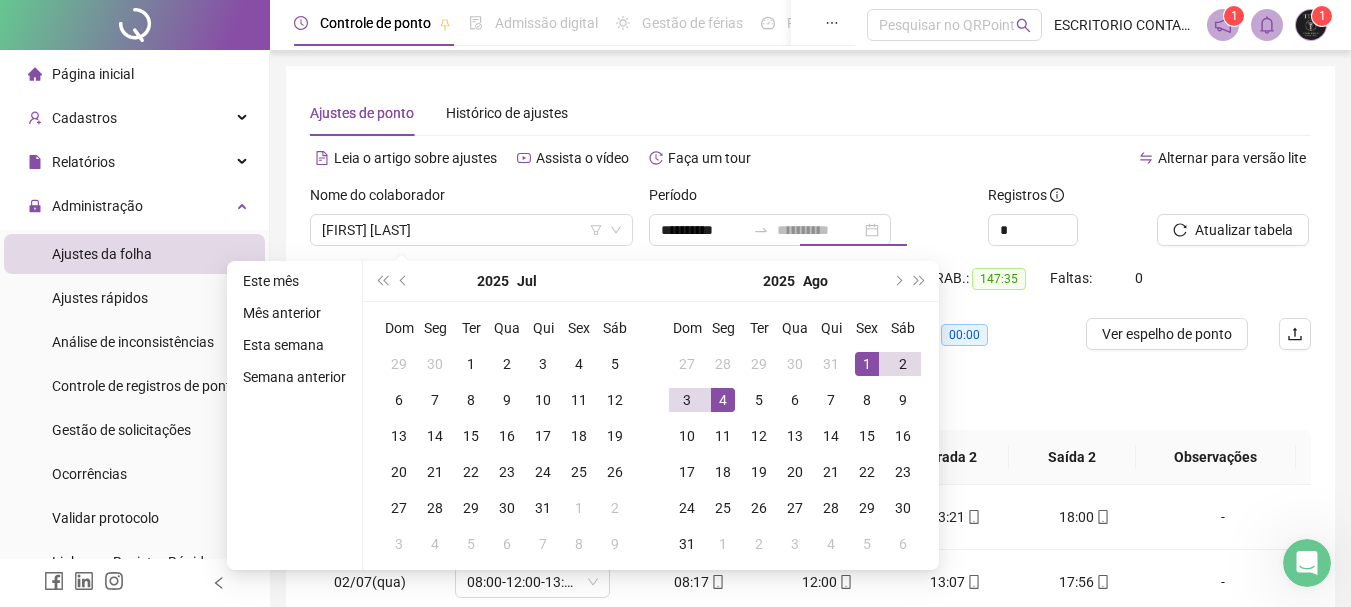 click on "4" at bounding box center (723, 400) 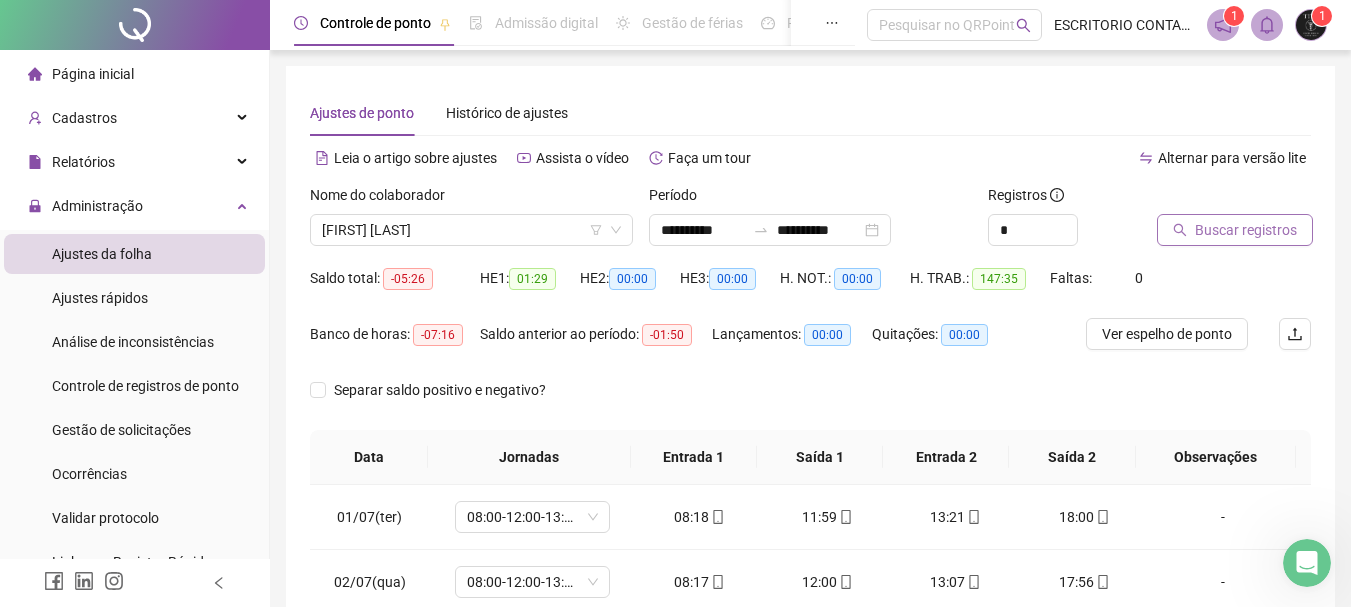click on "Buscar registros" at bounding box center (1246, 230) 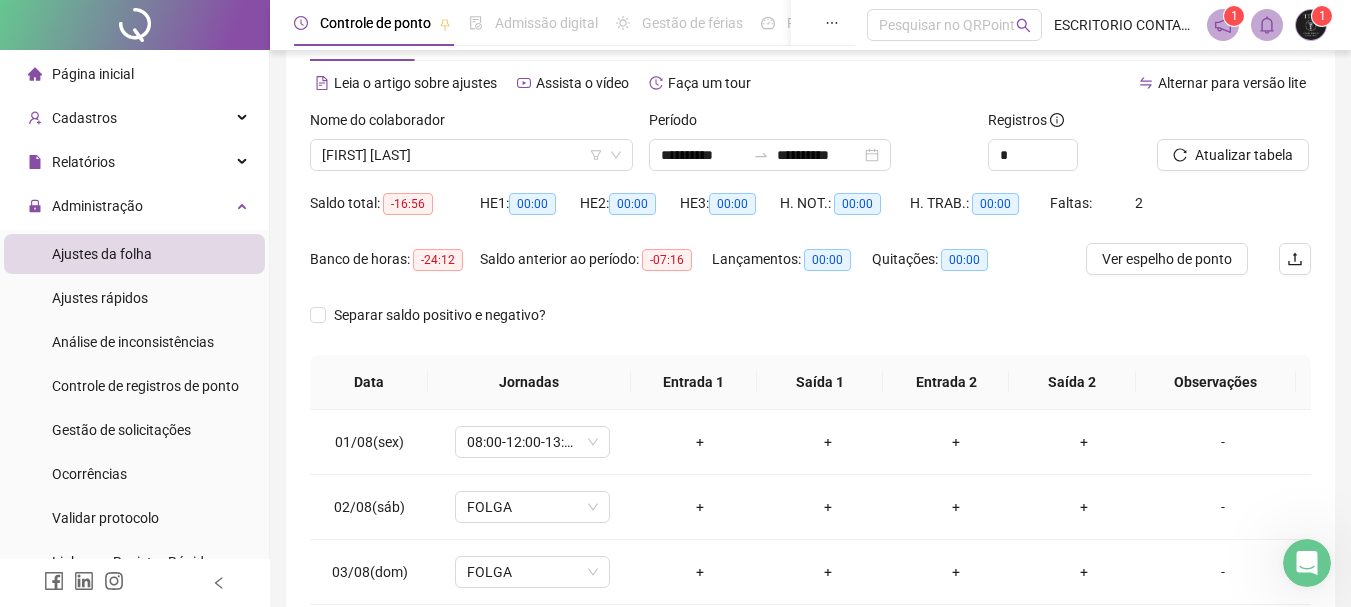scroll, scrollTop: 200, scrollLeft: 0, axis: vertical 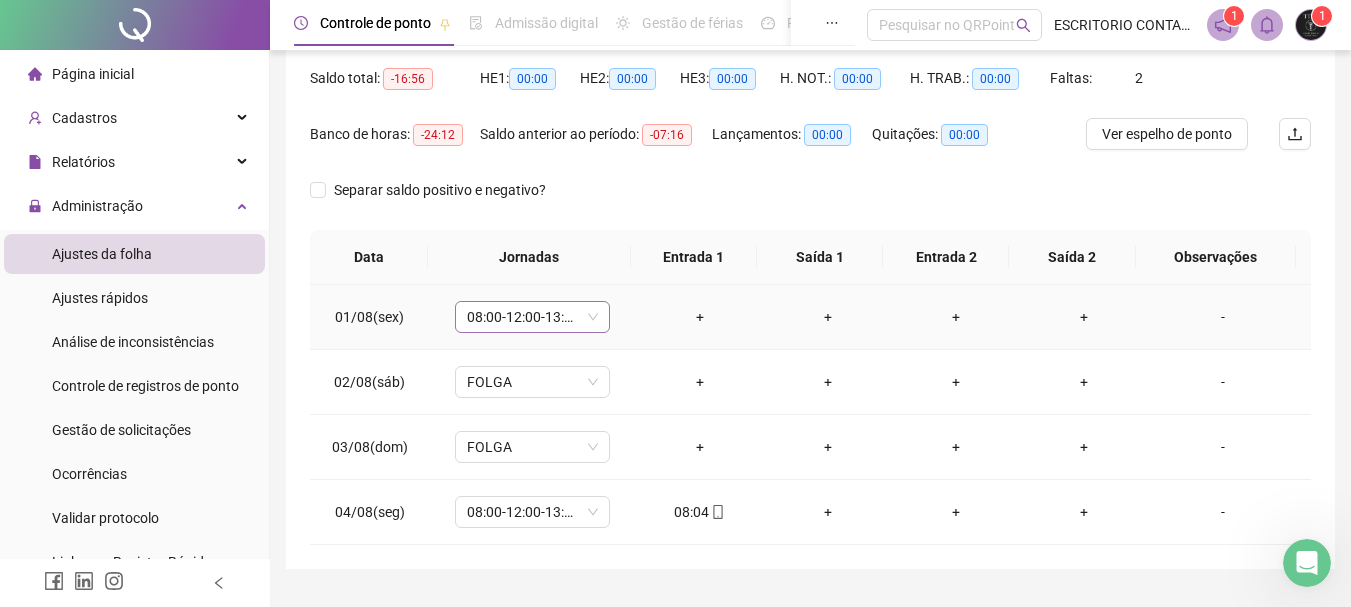 click on "08:00-12:00-13:00-18:00" at bounding box center (532, 317) 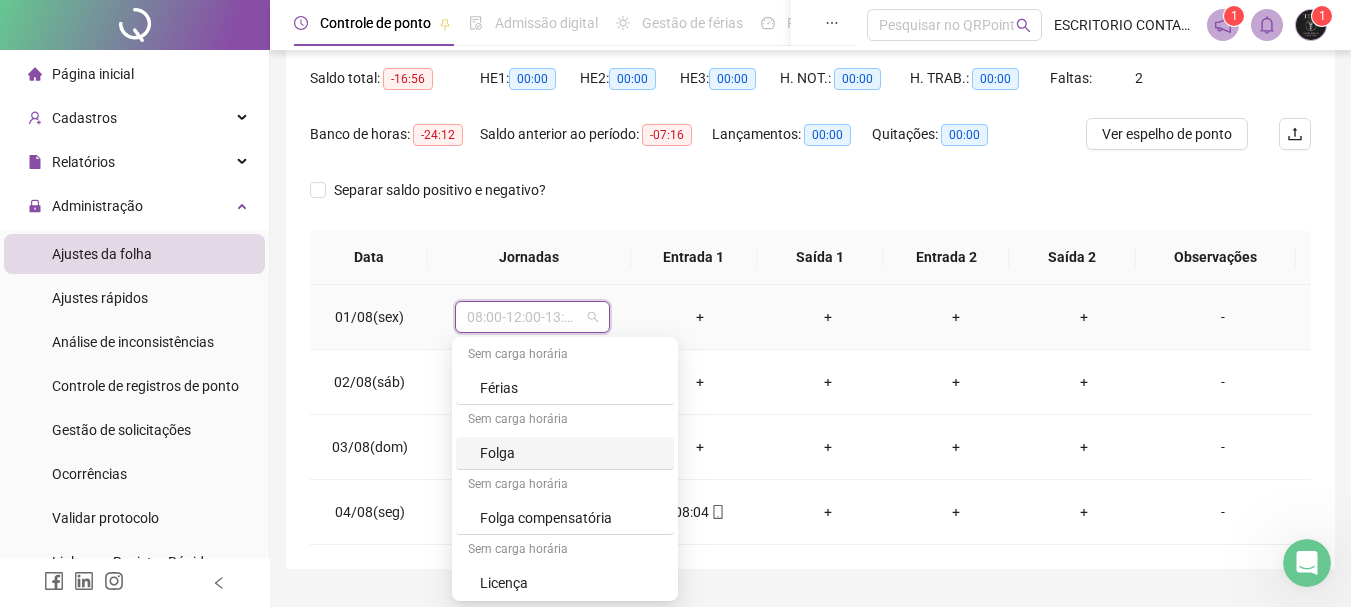 scroll, scrollTop: 359, scrollLeft: 0, axis: vertical 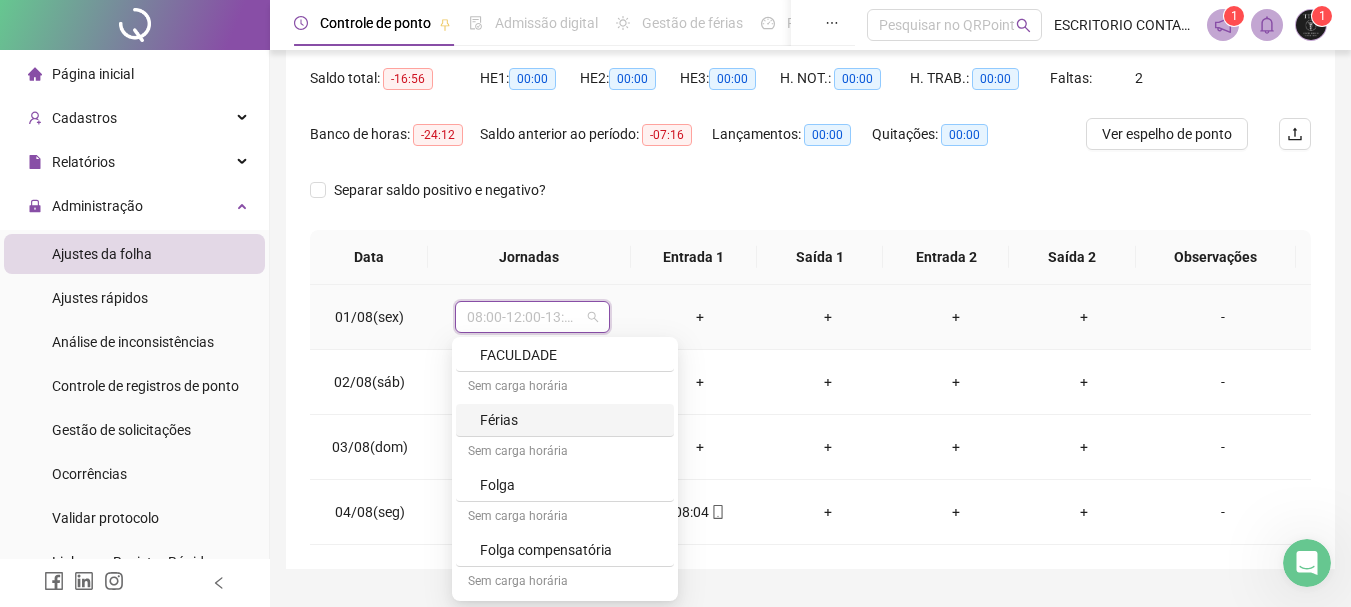click on "Férias" at bounding box center [571, 420] 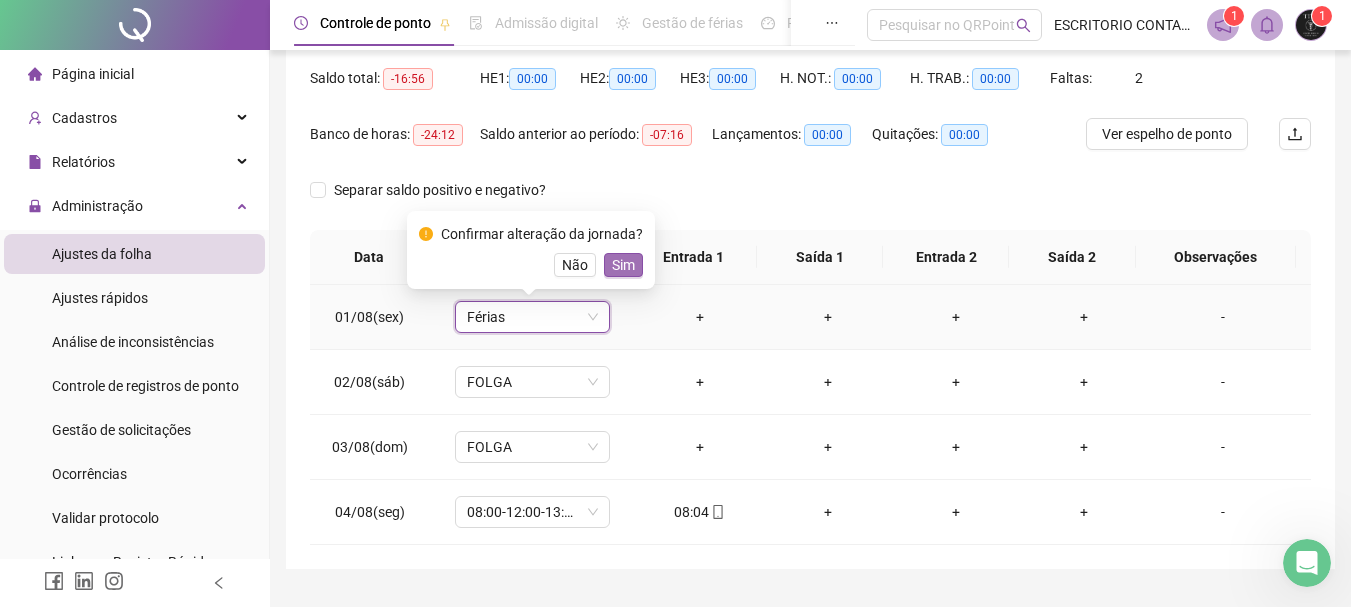 click on "Sim" at bounding box center (623, 265) 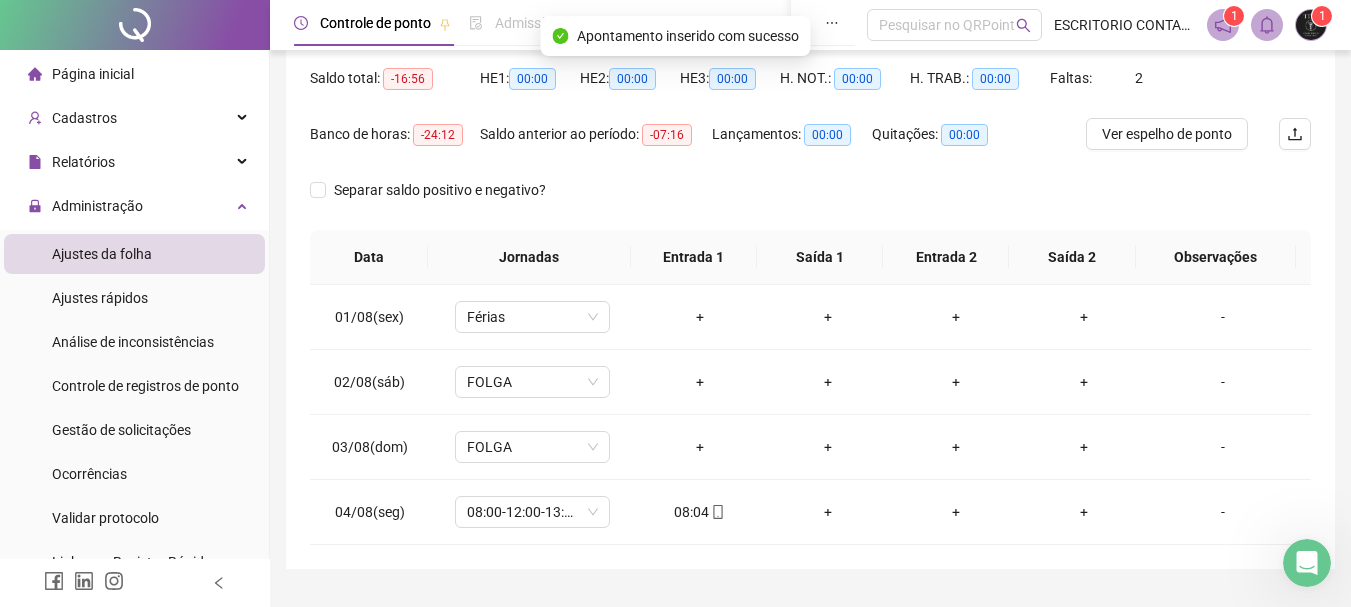 scroll, scrollTop: 0, scrollLeft: 0, axis: both 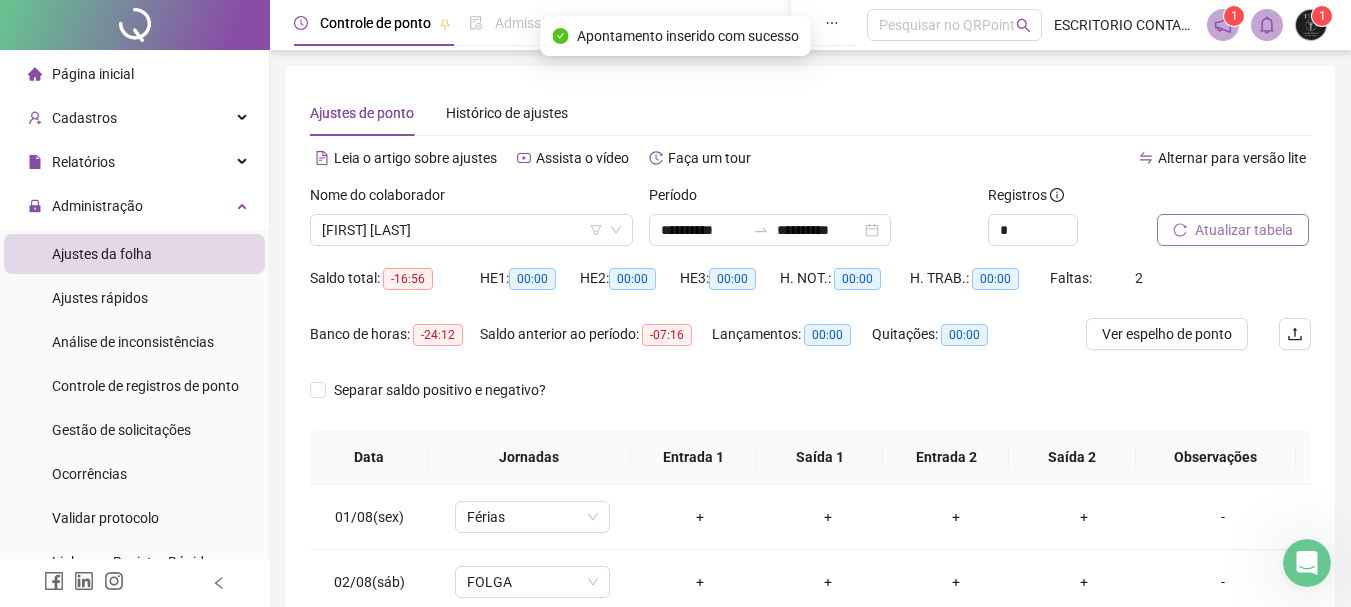 click on "Atualizar tabela" at bounding box center [1244, 230] 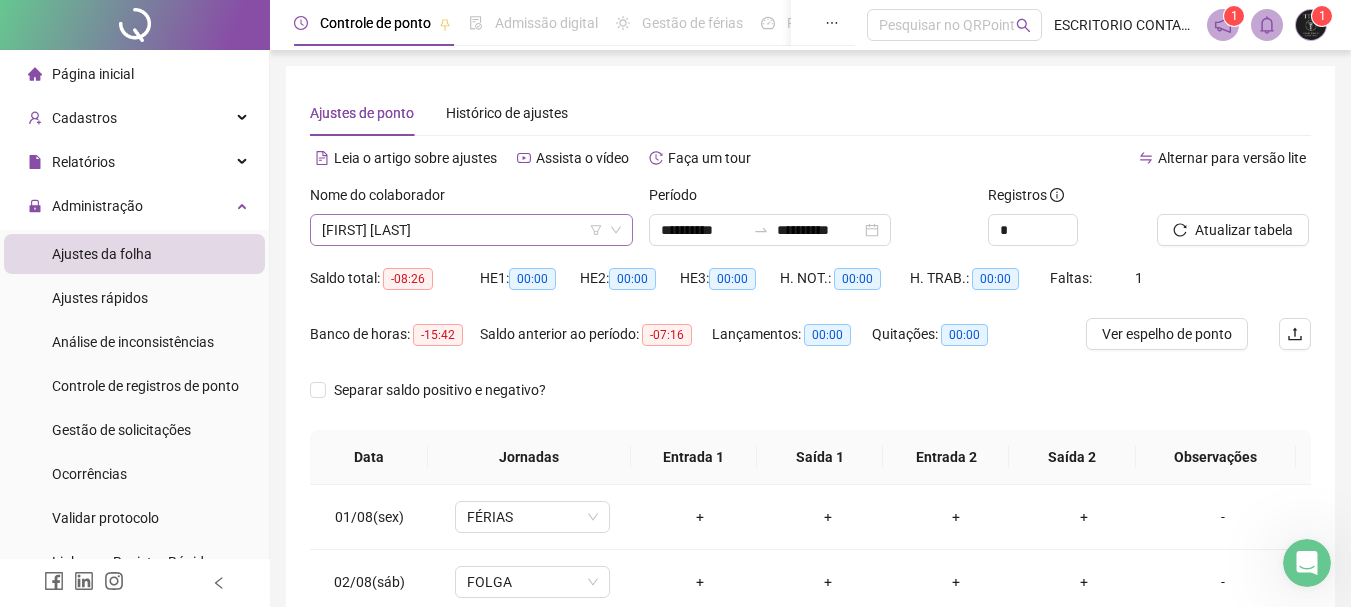 click on "[FIRST] [LAST]" at bounding box center [471, 230] 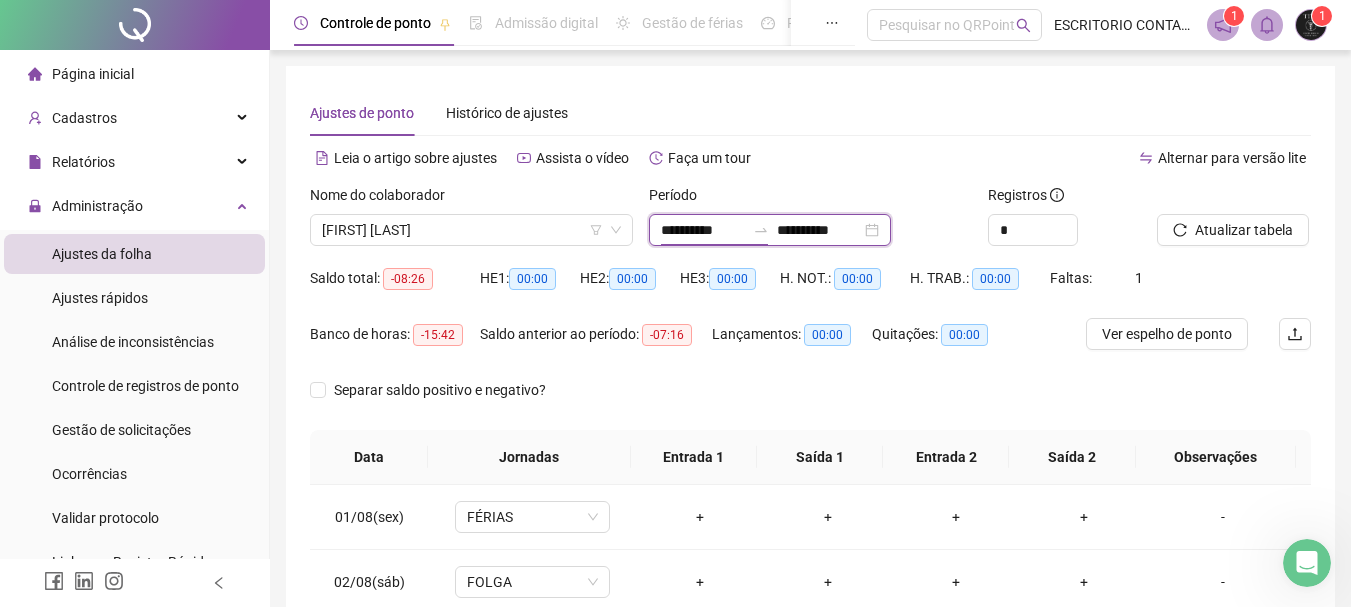 click on "**********" at bounding box center [703, 230] 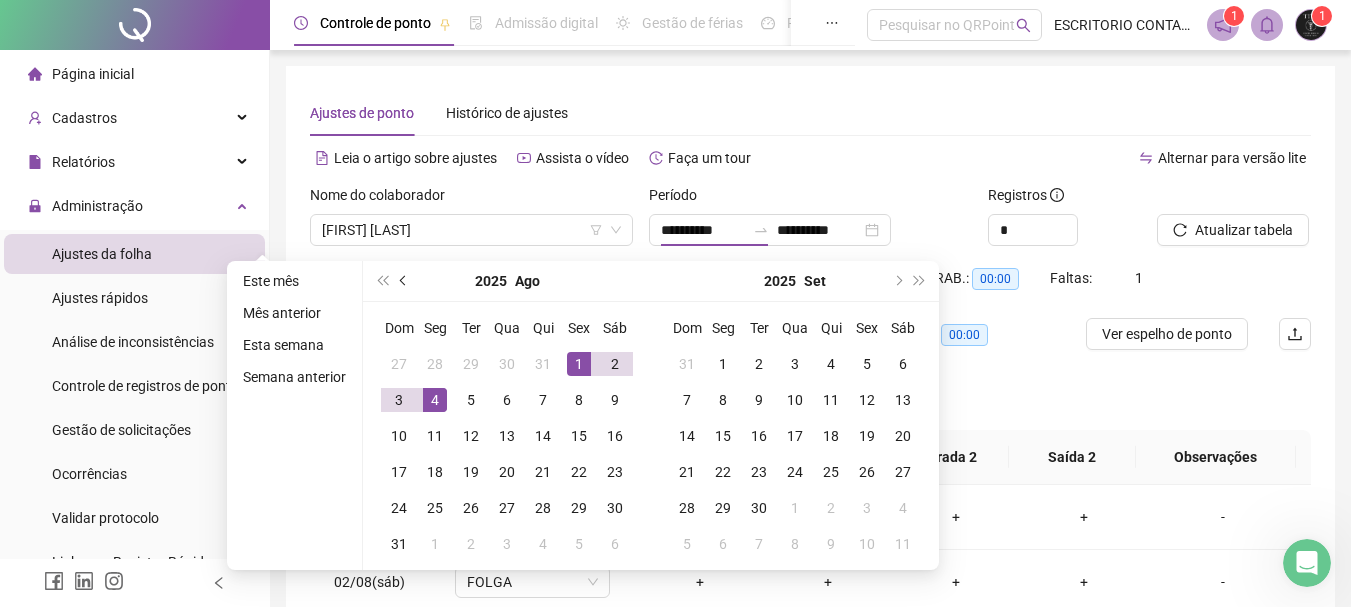 click at bounding box center [405, 281] 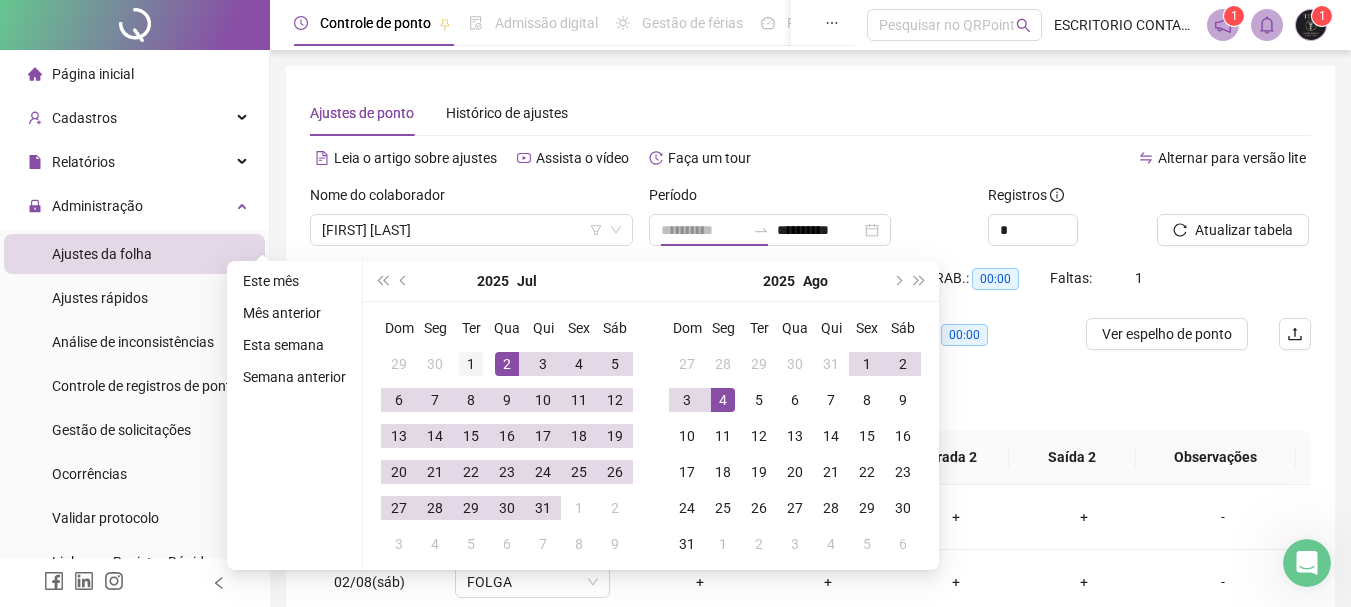 type on "**********" 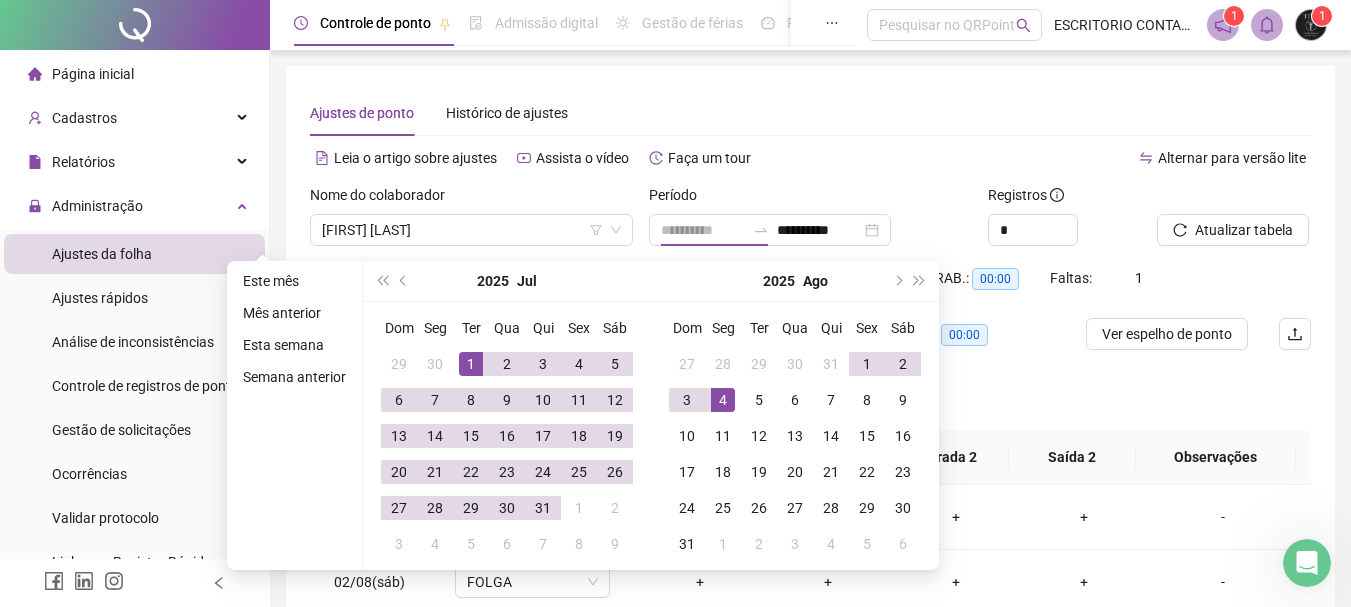click on "1" at bounding box center (471, 364) 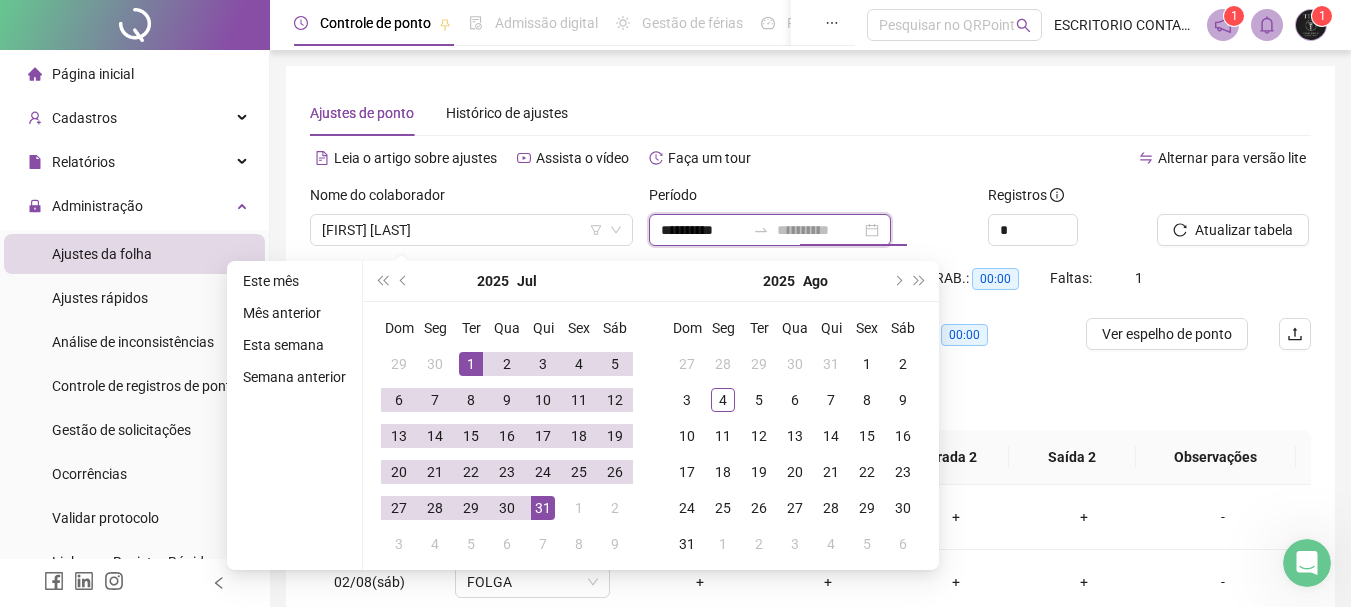 type on "**********" 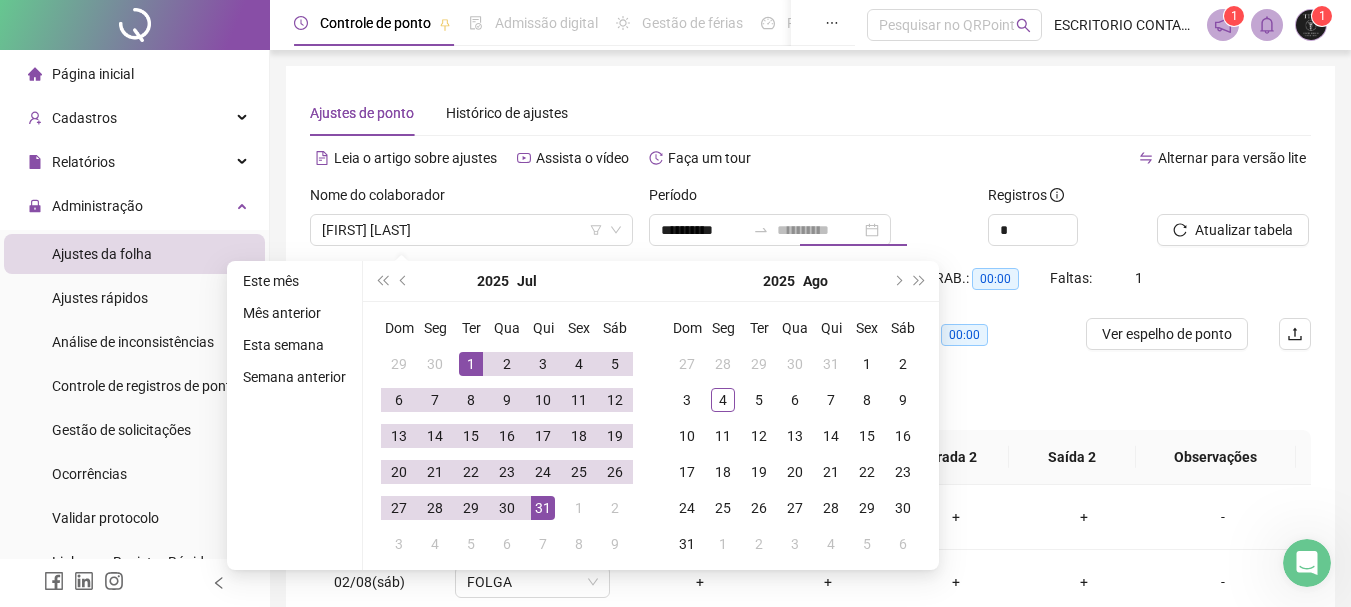 click on "31" at bounding box center (543, 508) 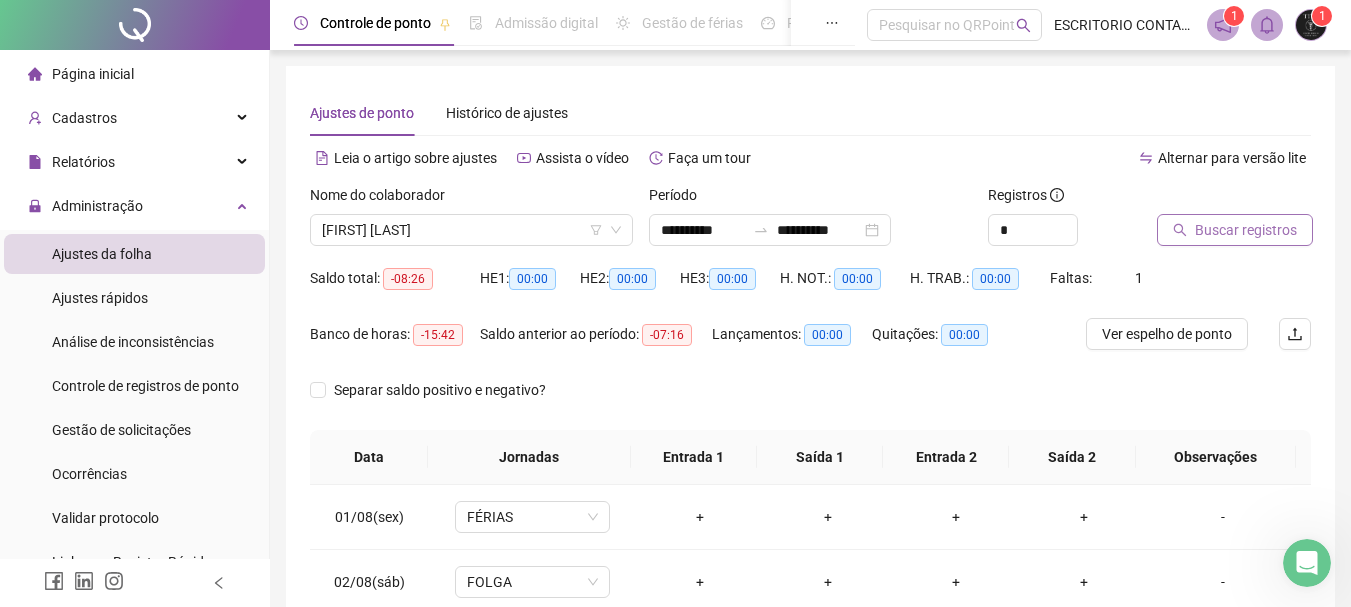 click on "Buscar registros" at bounding box center [1246, 230] 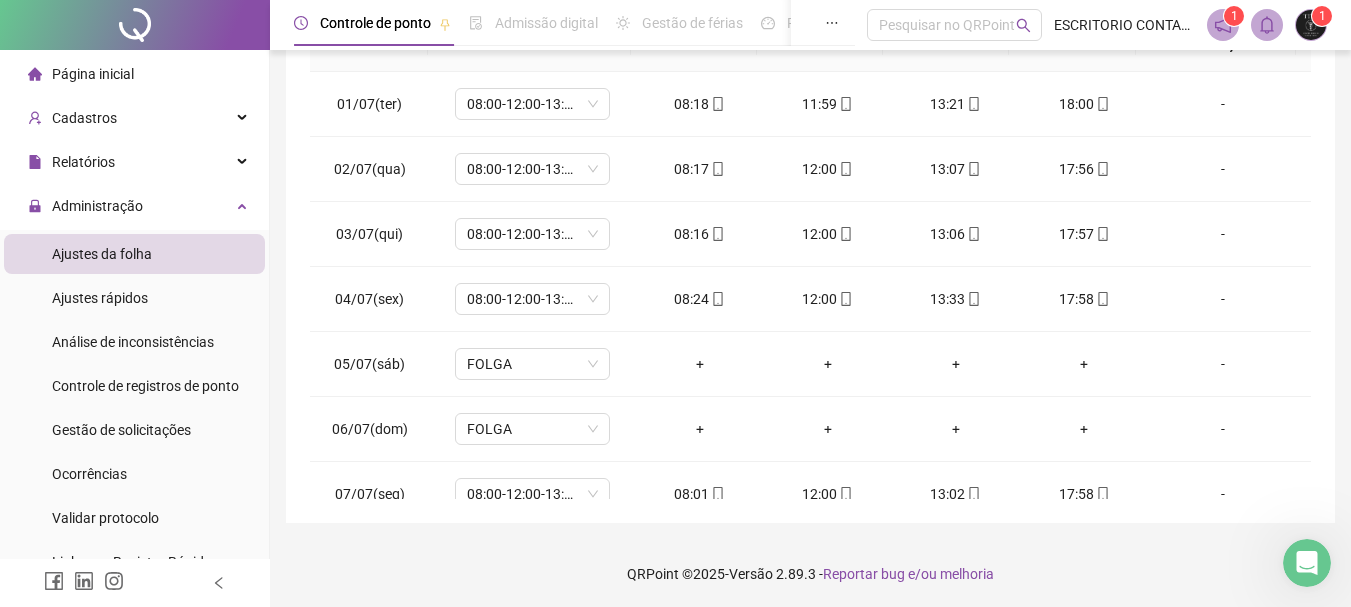 scroll, scrollTop: 415, scrollLeft: 0, axis: vertical 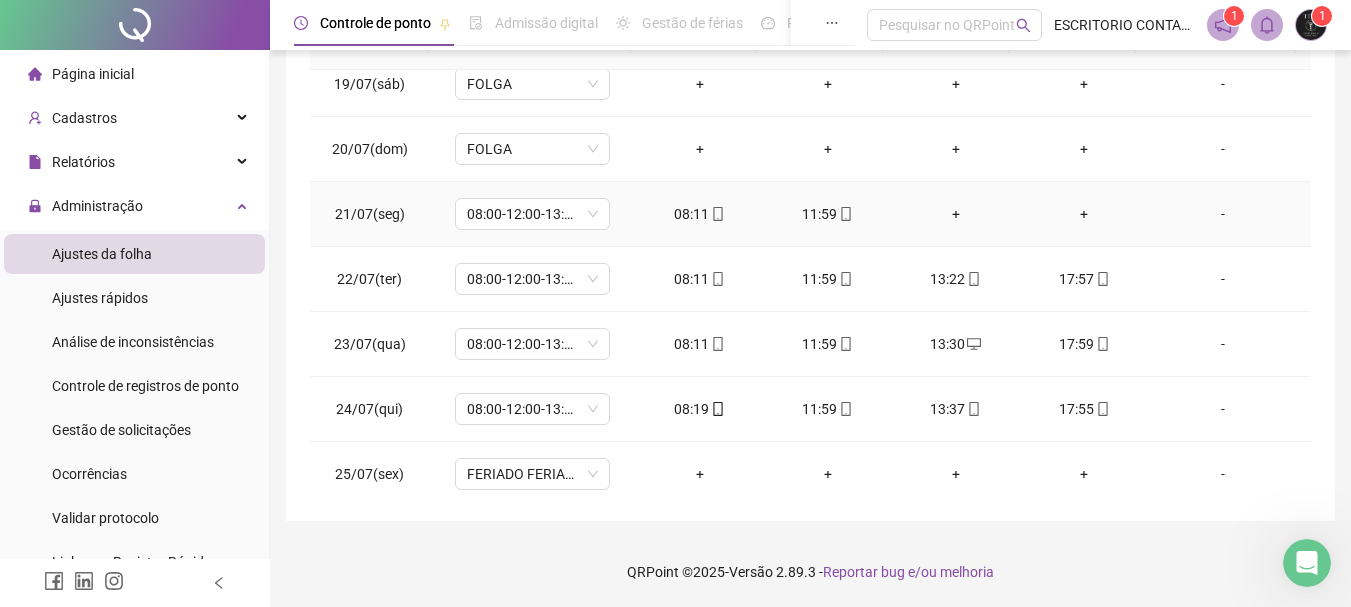 click on "-" at bounding box center (1223, 214) 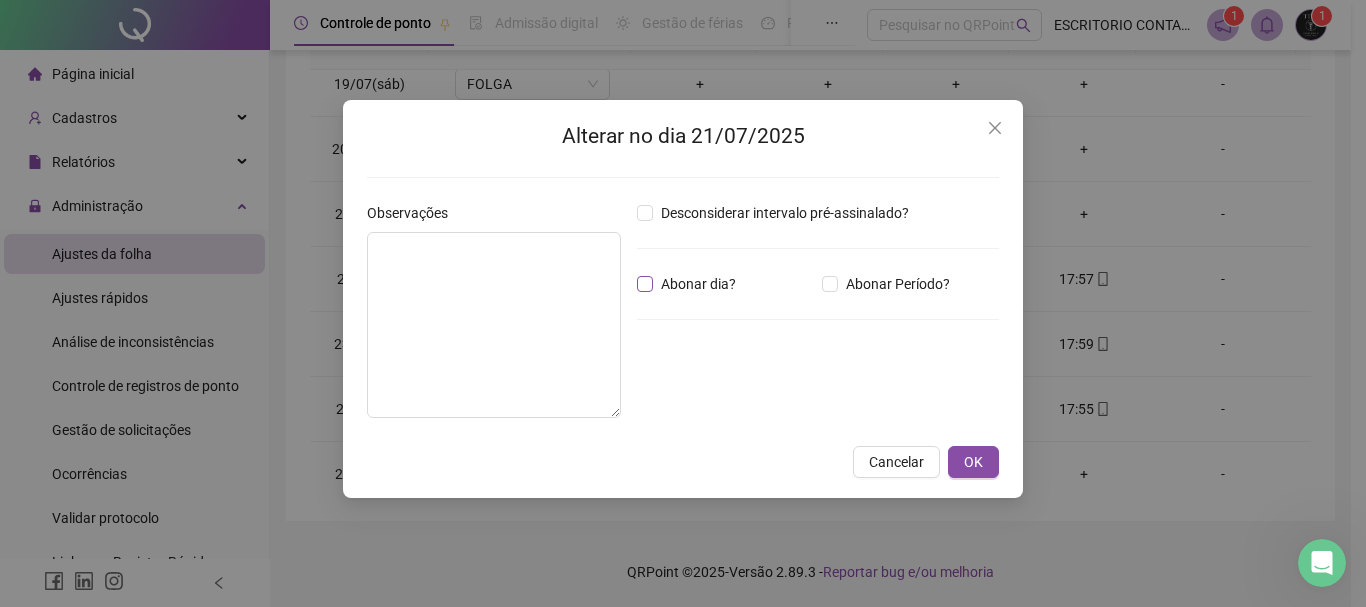 click on "Abonar dia?" at bounding box center [698, 284] 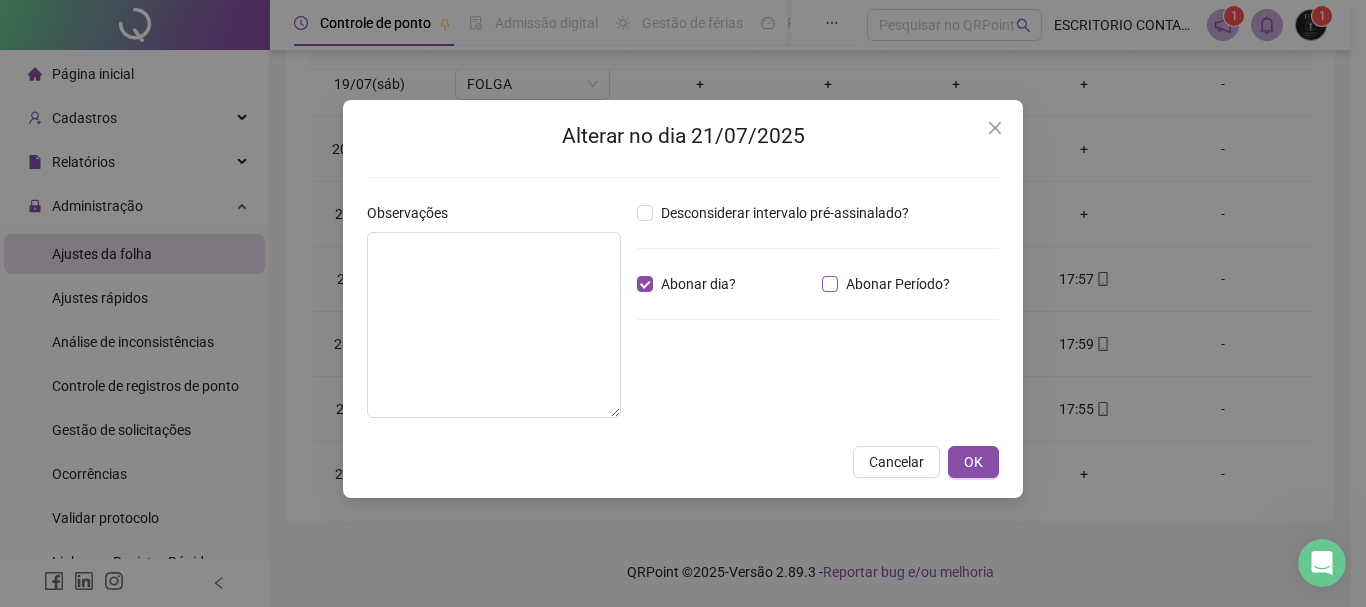 click on "Abonar Período?" at bounding box center (898, 284) 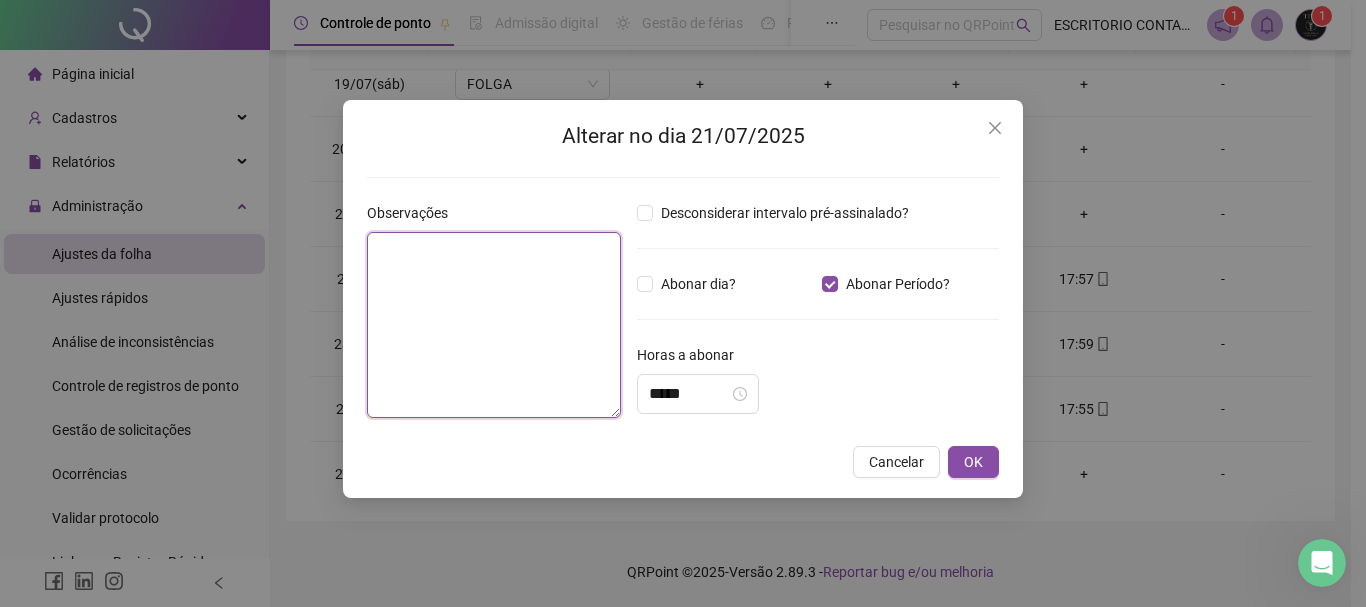 click at bounding box center (494, 325) 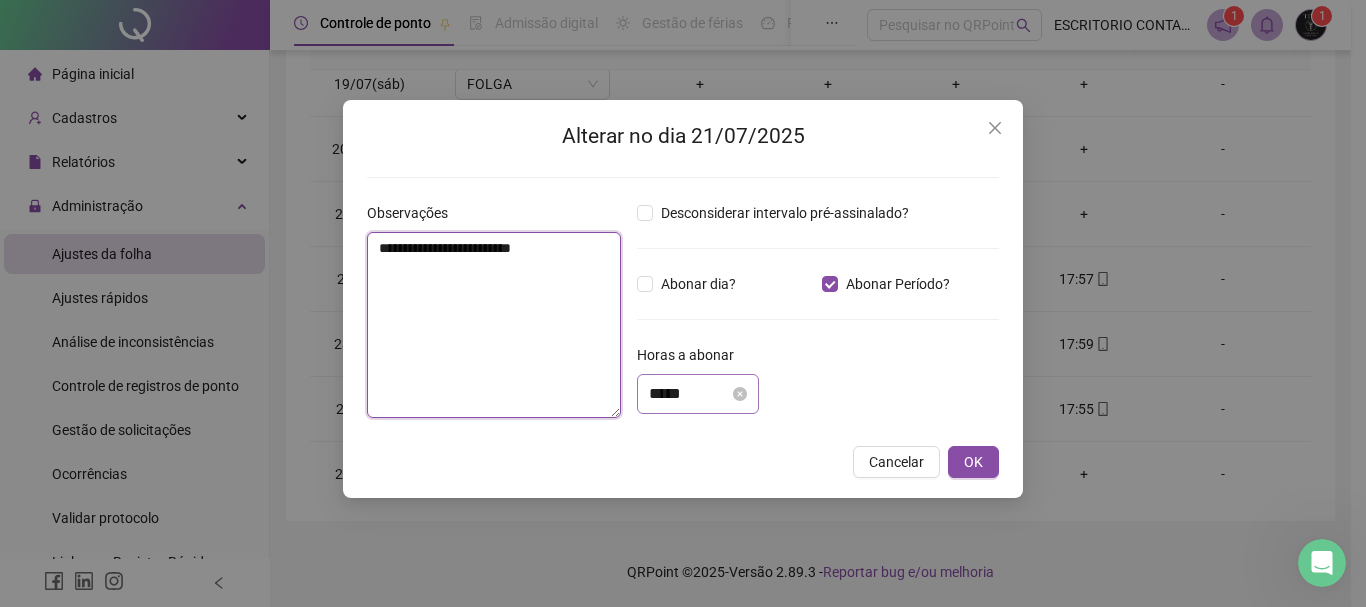 type on "**********" 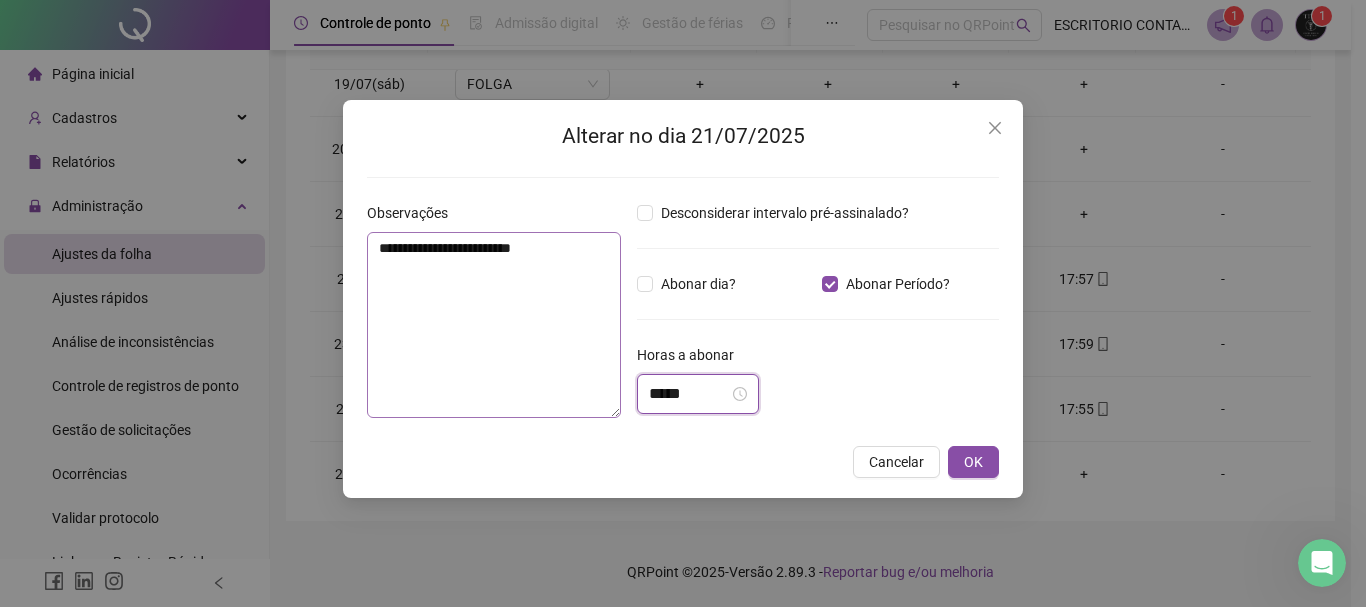 drag, startPoint x: 720, startPoint y: 389, endPoint x: 535, endPoint y: 398, distance: 185.2188 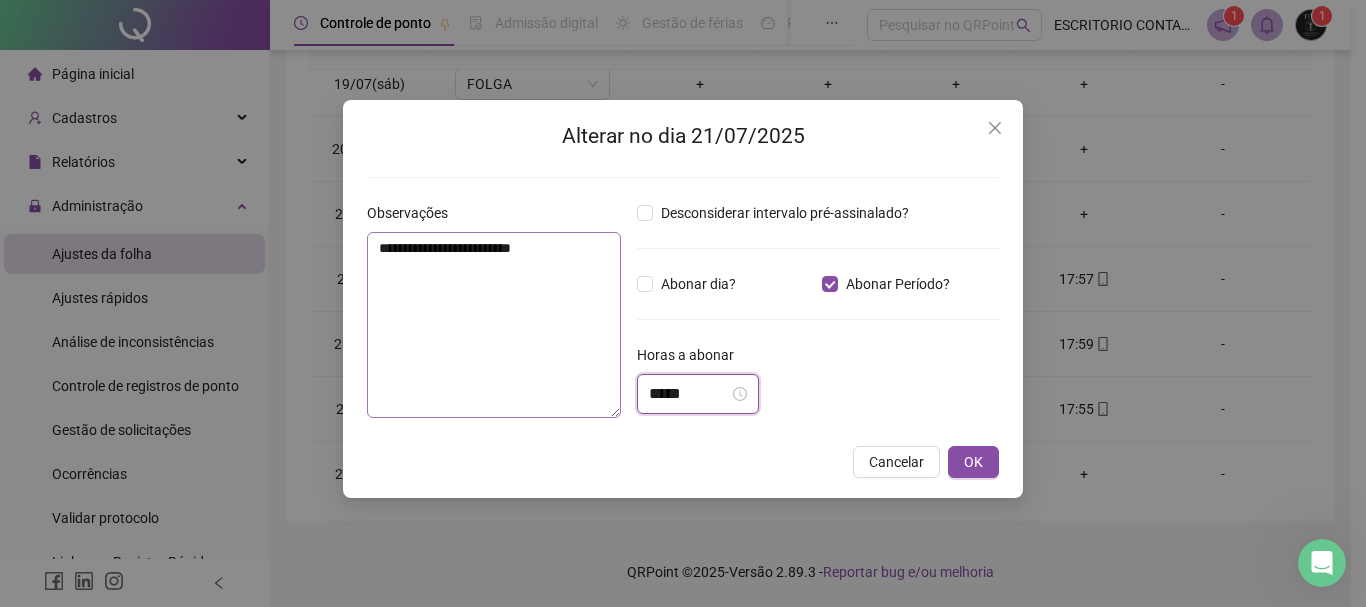 click on "**********" at bounding box center [683, 318] 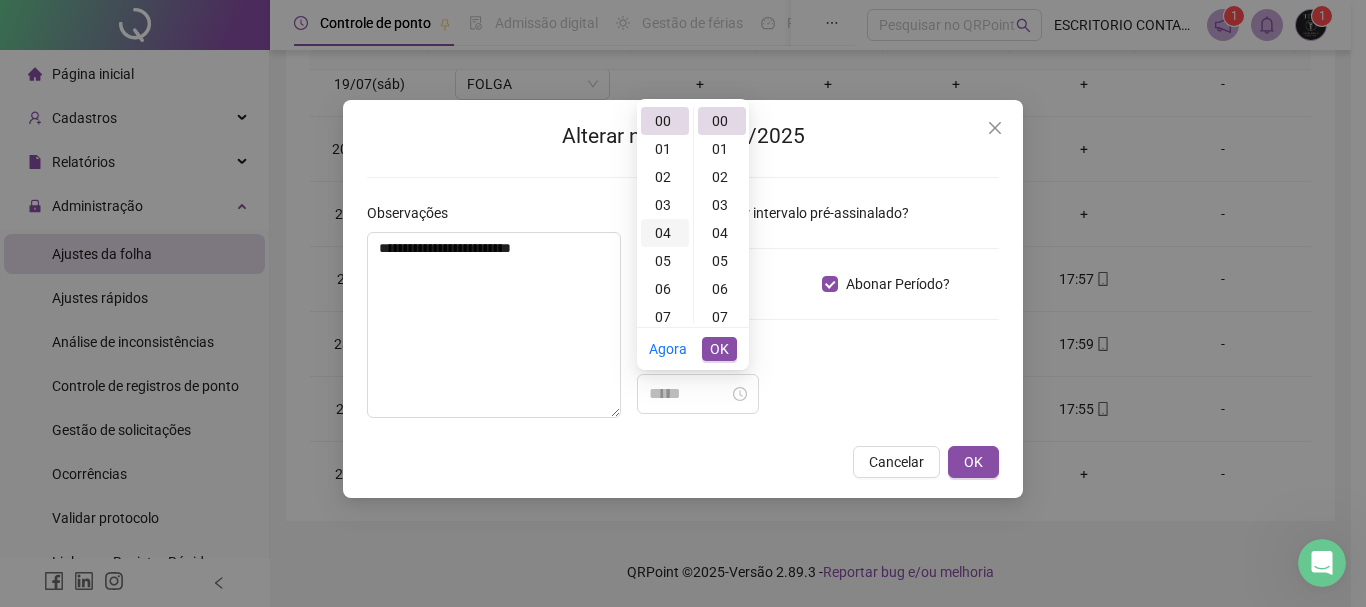 click on "04" at bounding box center (665, 233) 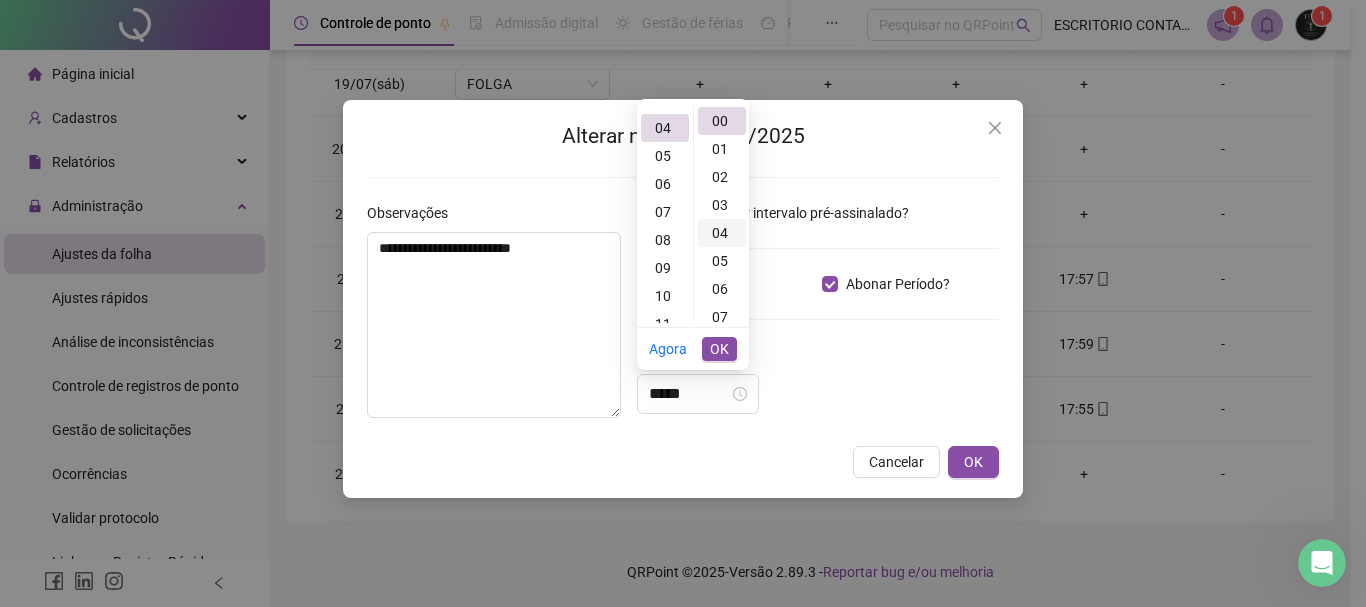 scroll, scrollTop: 112, scrollLeft: 0, axis: vertical 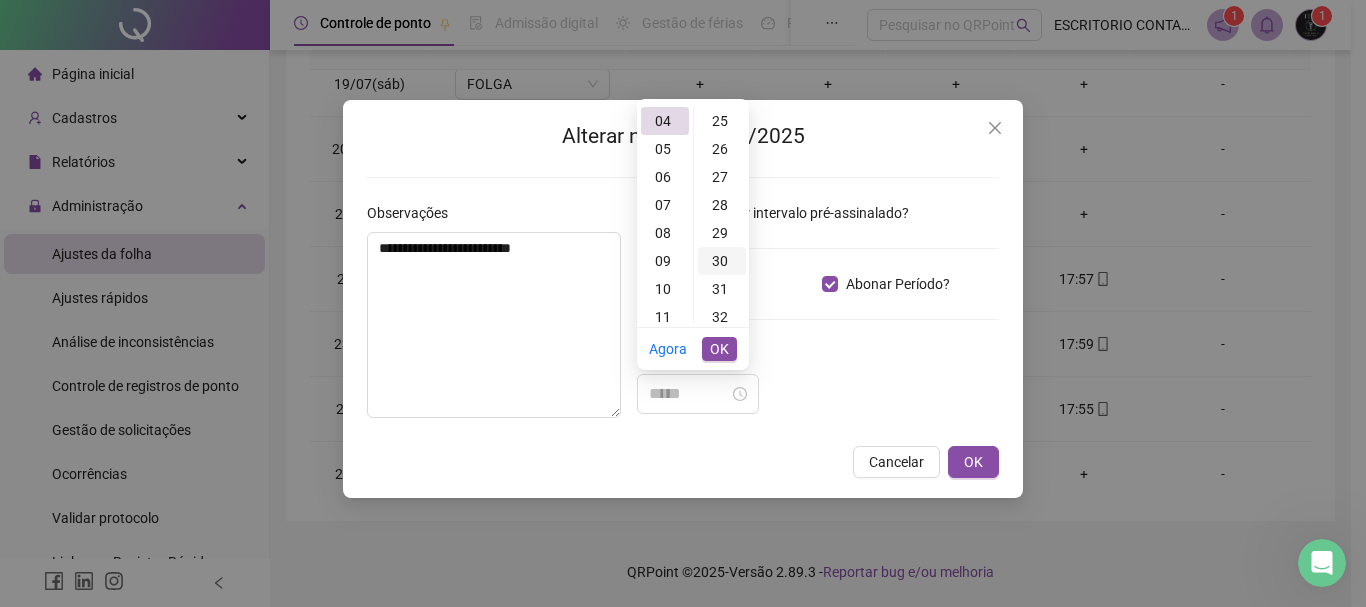 click on "30" at bounding box center [722, 261] 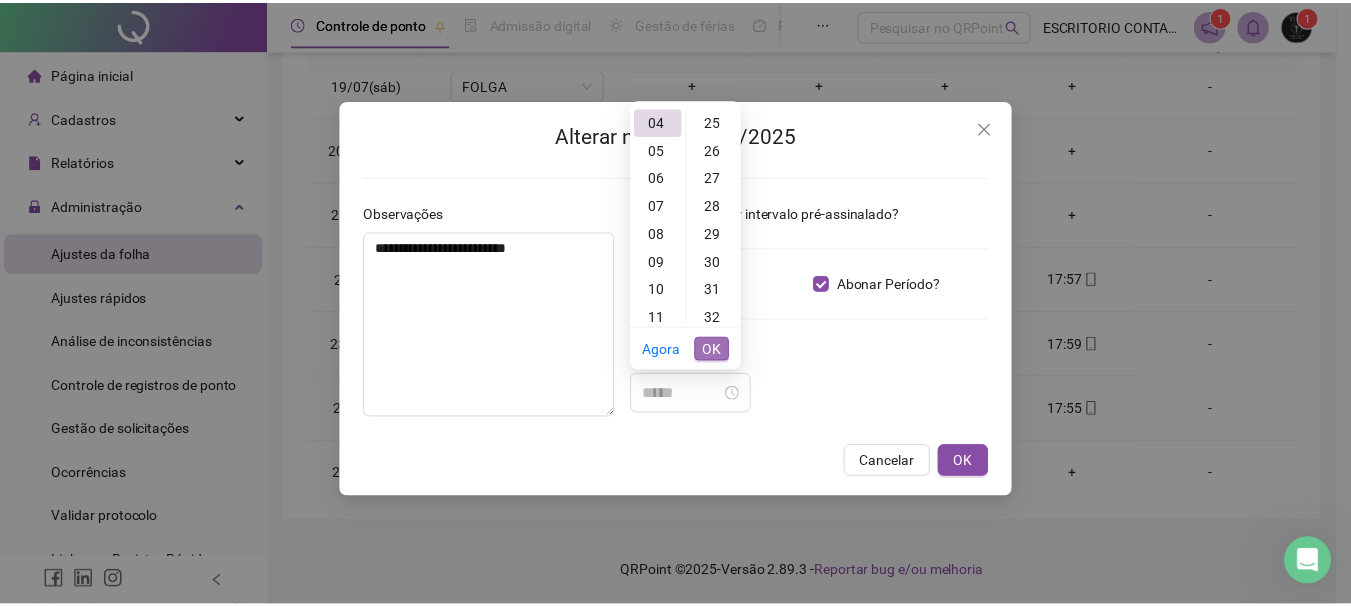scroll, scrollTop: 840, scrollLeft: 0, axis: vertical 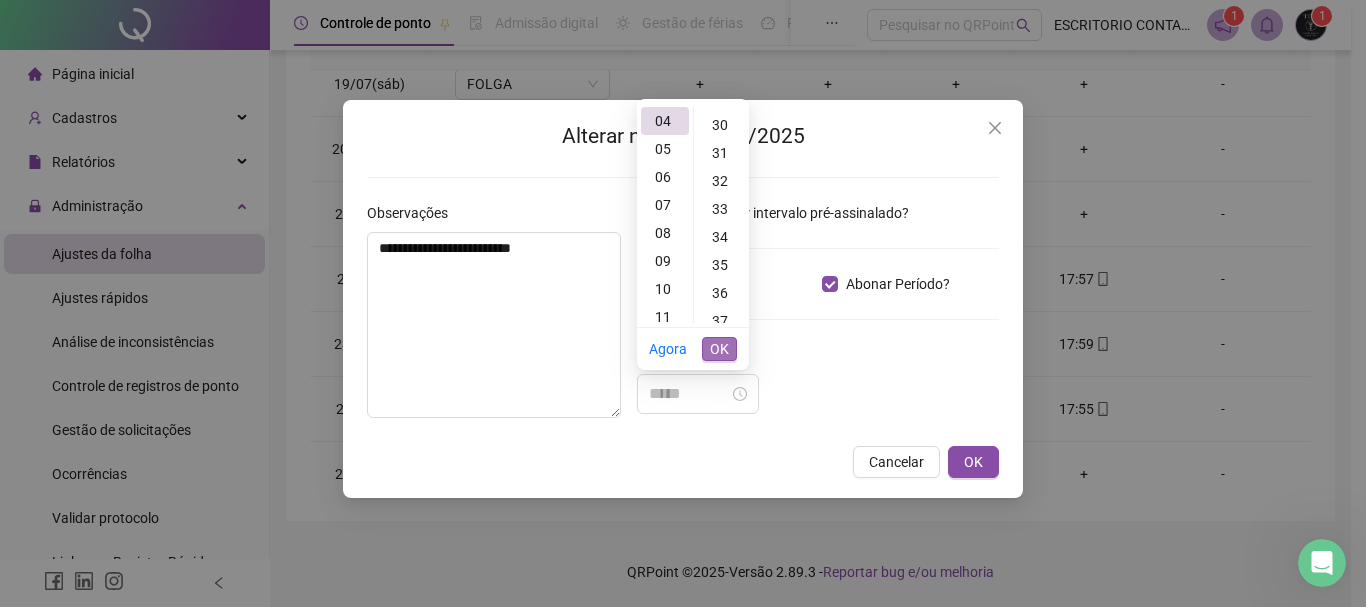 type on "*****" 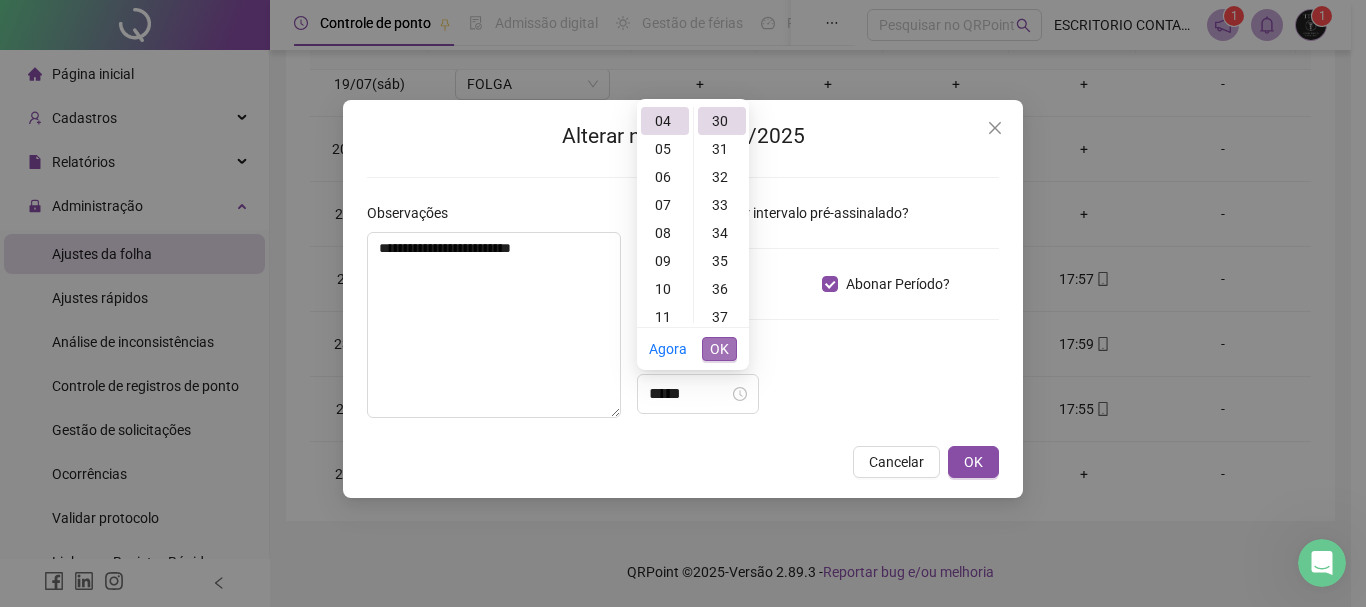 click on "OK" at bounding box center [719, 349] 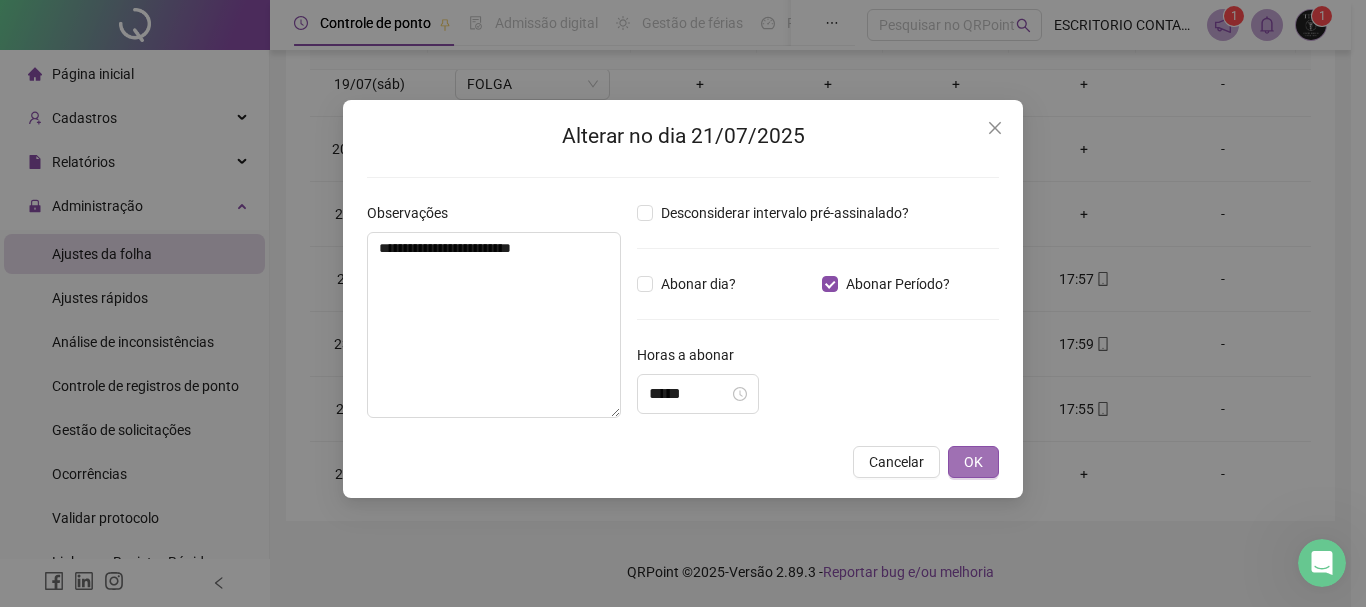 click on "OK" at bounding box center (973, 462) 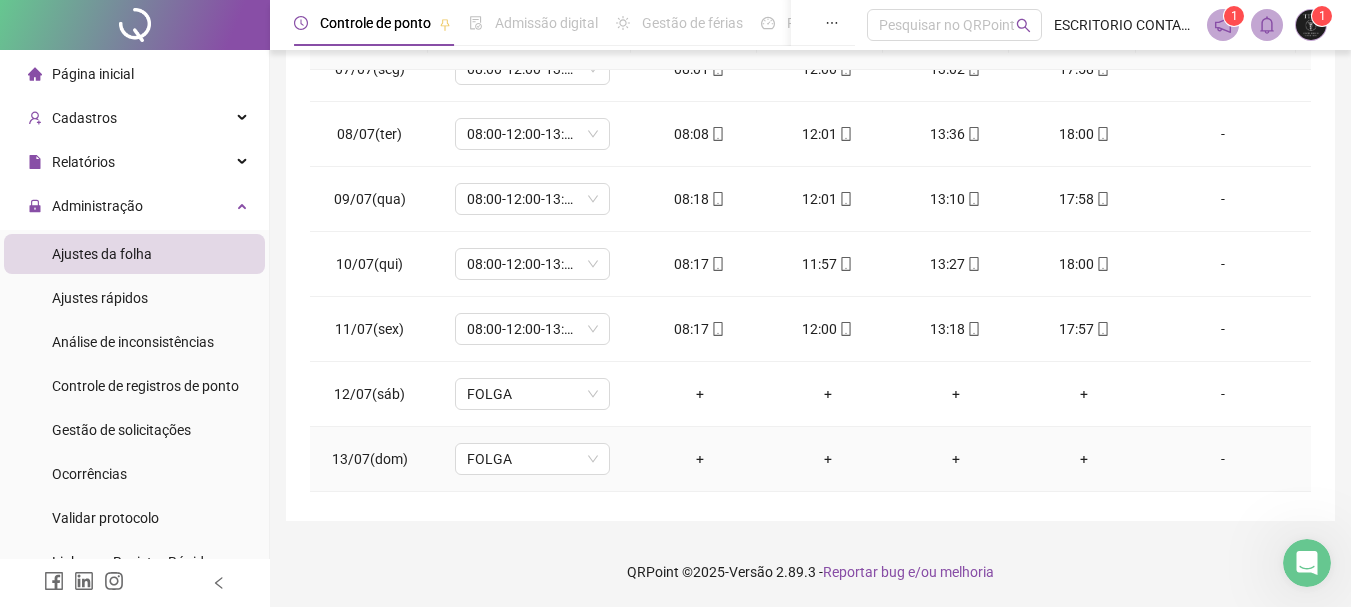 scroll, scrollTop: 0, scrollLeft: 0, axis: both 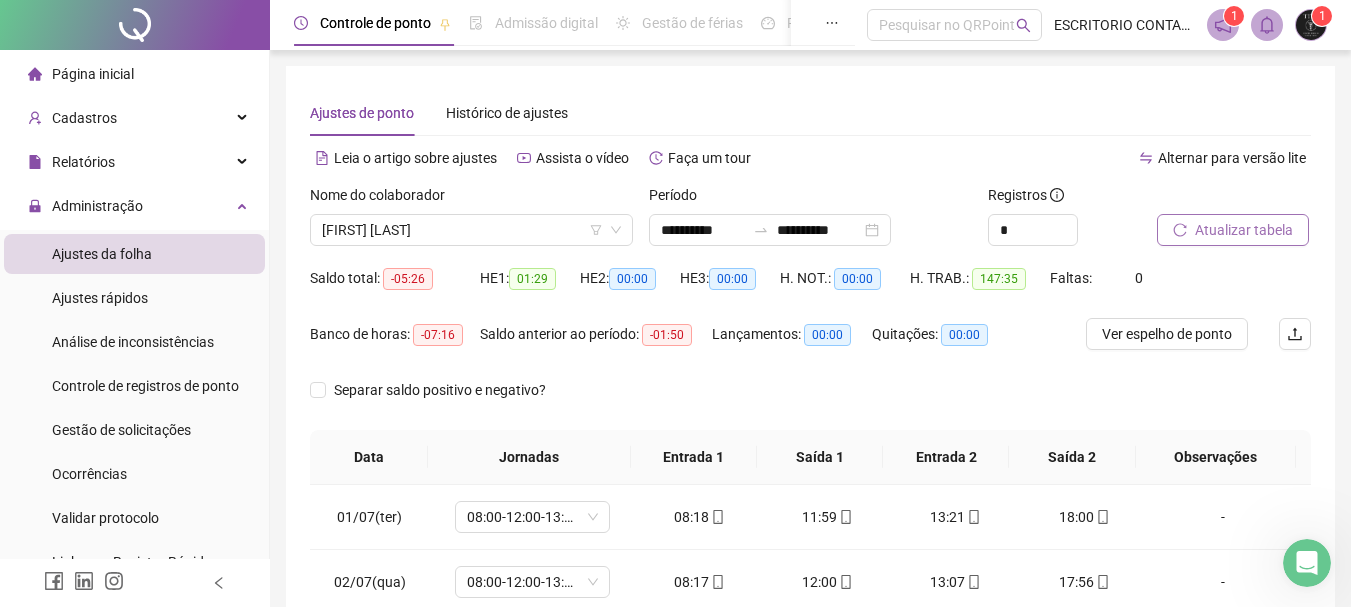 click on "Atualizar tabela" at bounding box center (1244, 230) 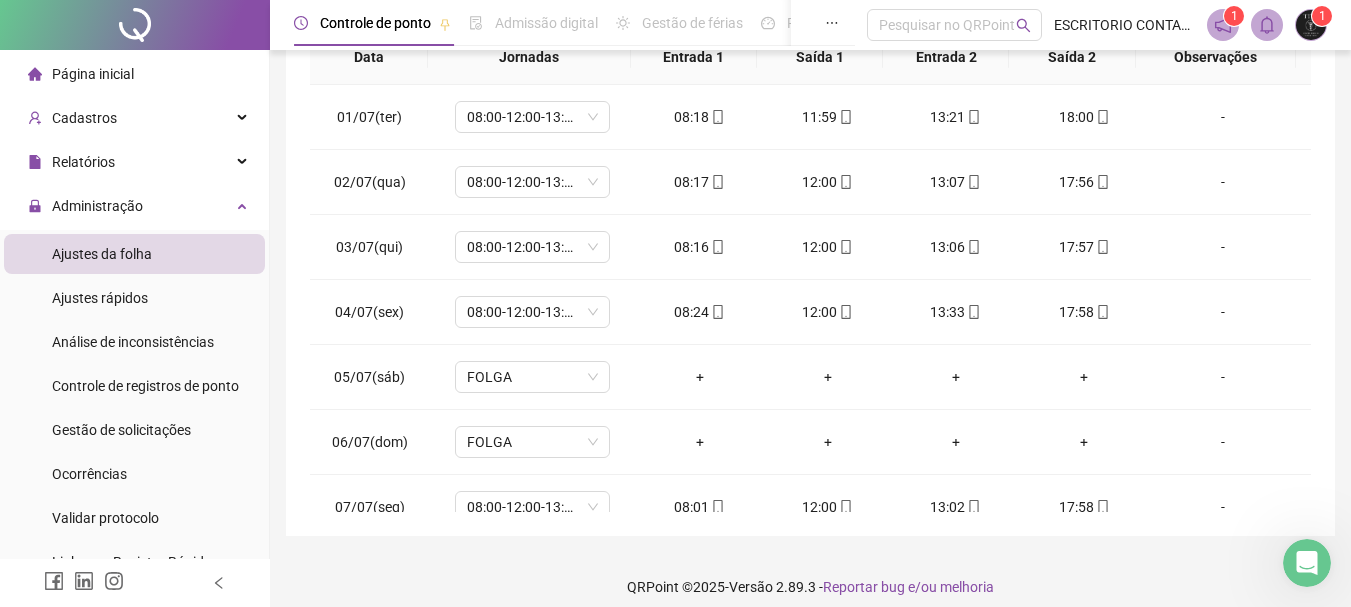 scroll, scrollTop: 415, scrollLeft: 0, axis: vertical 